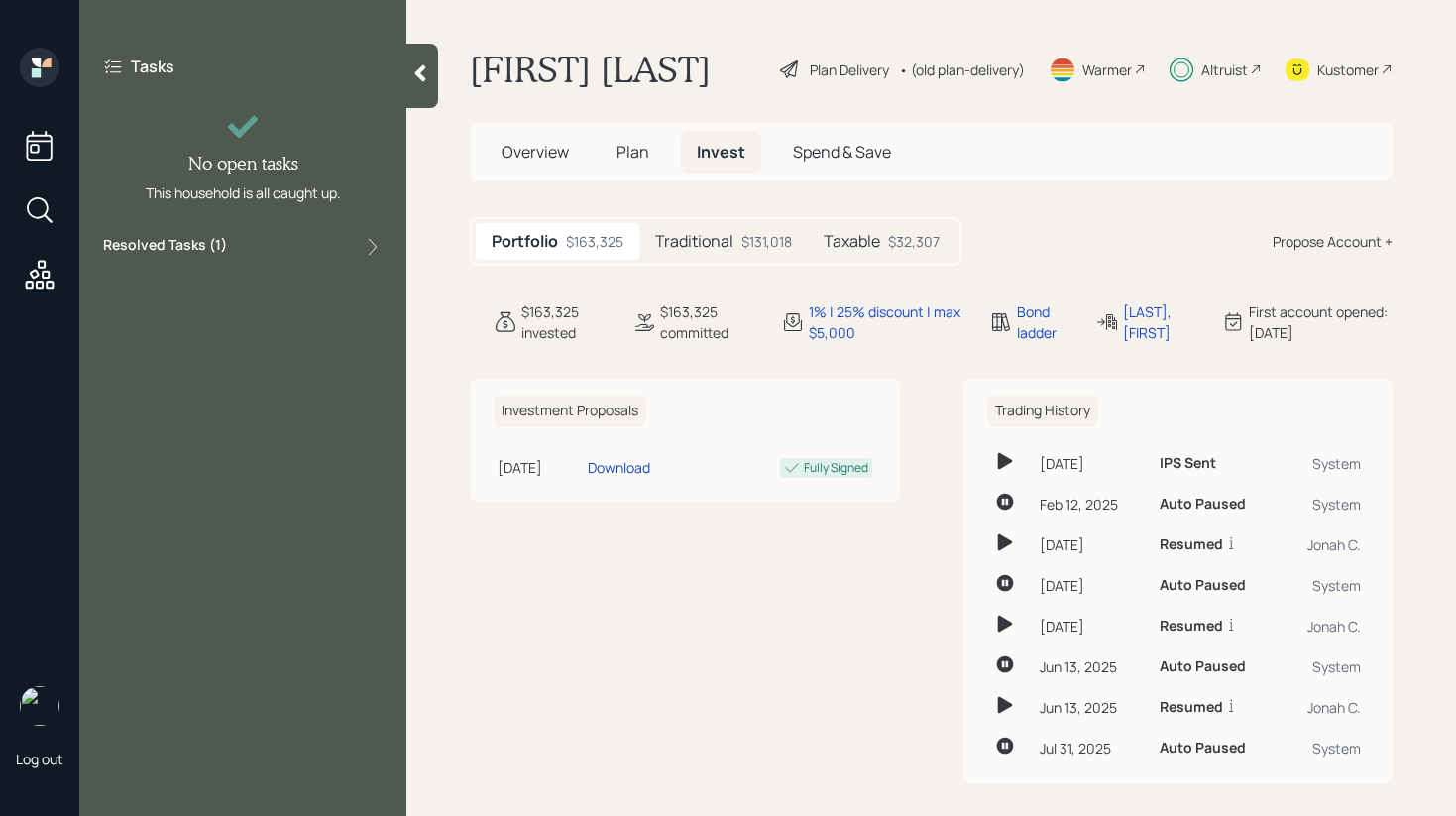 scroll, scrollTop: 0, scrollLeft: 0, axis: both 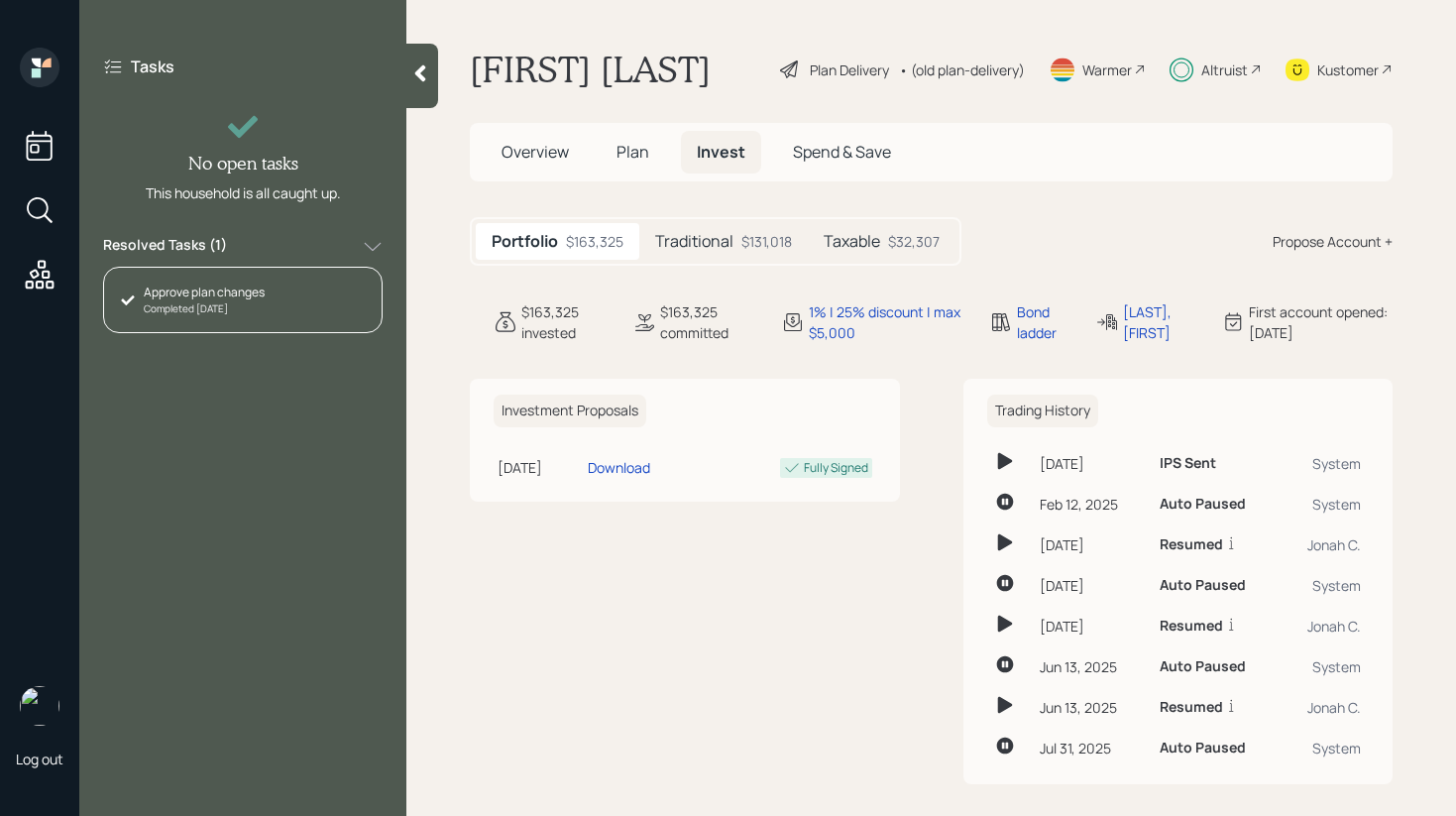 click 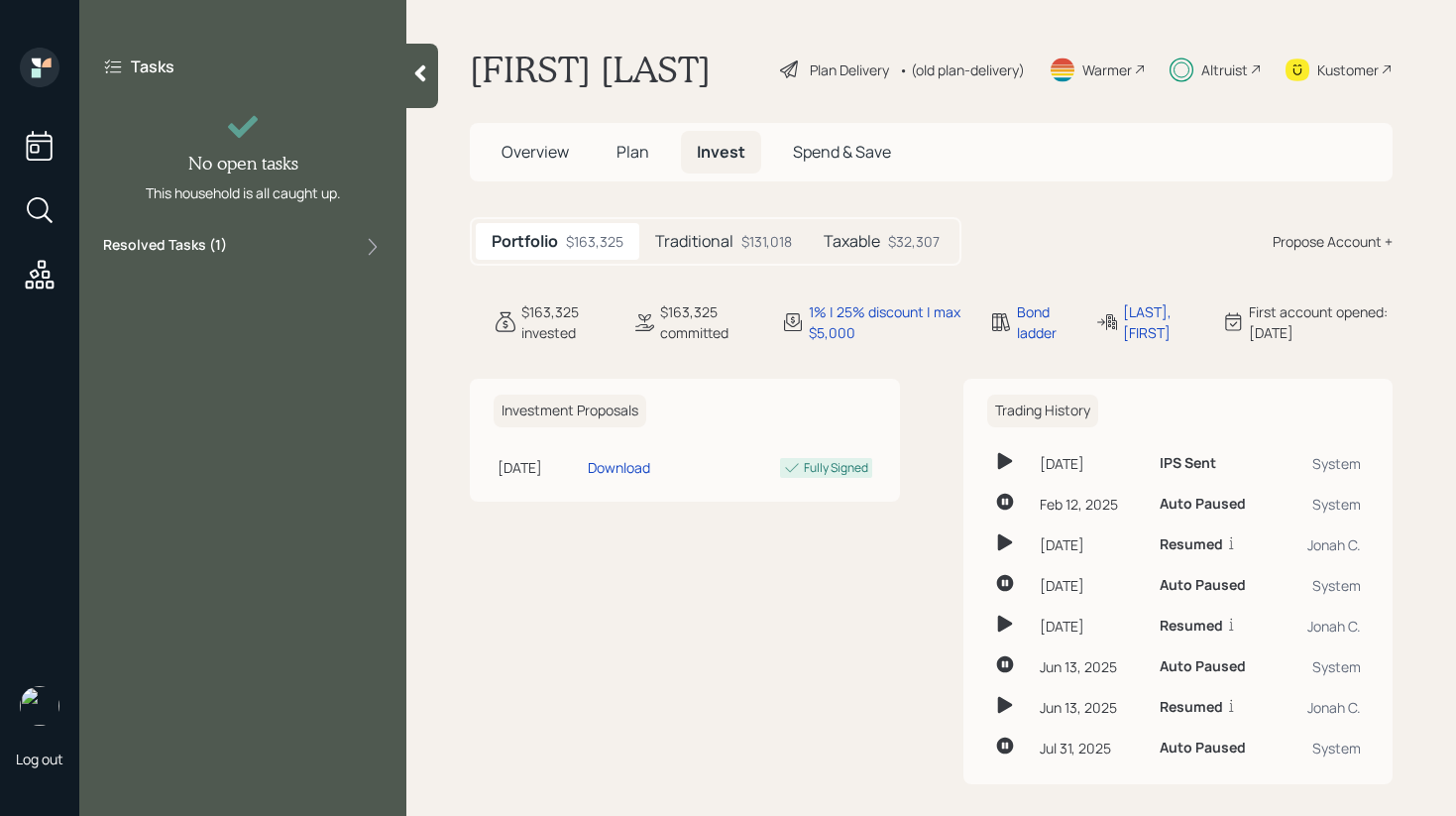click on "Traditional" at bounding box center (694, 241) 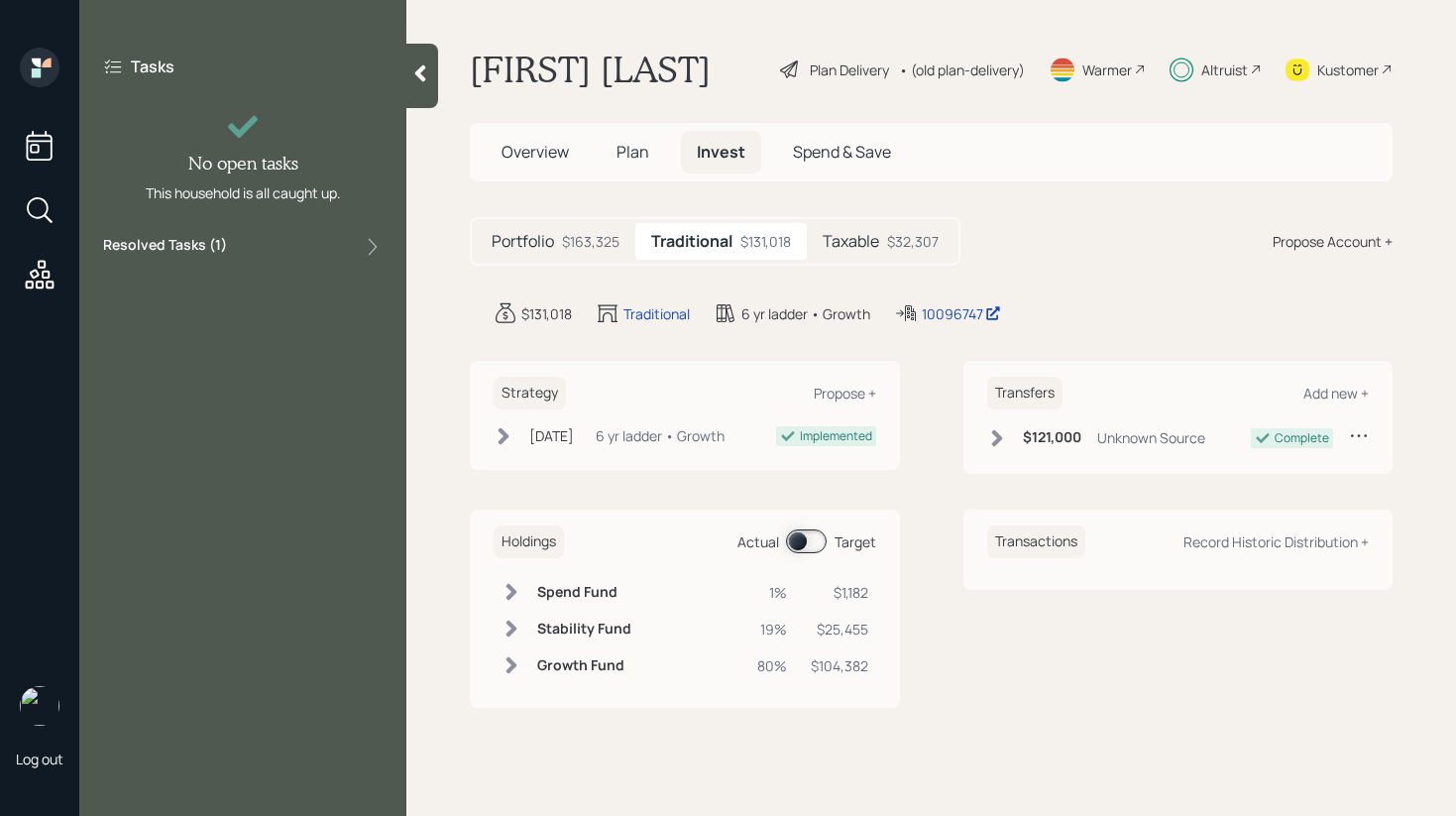 click on "Taxable" at bounding box center [850, 241] 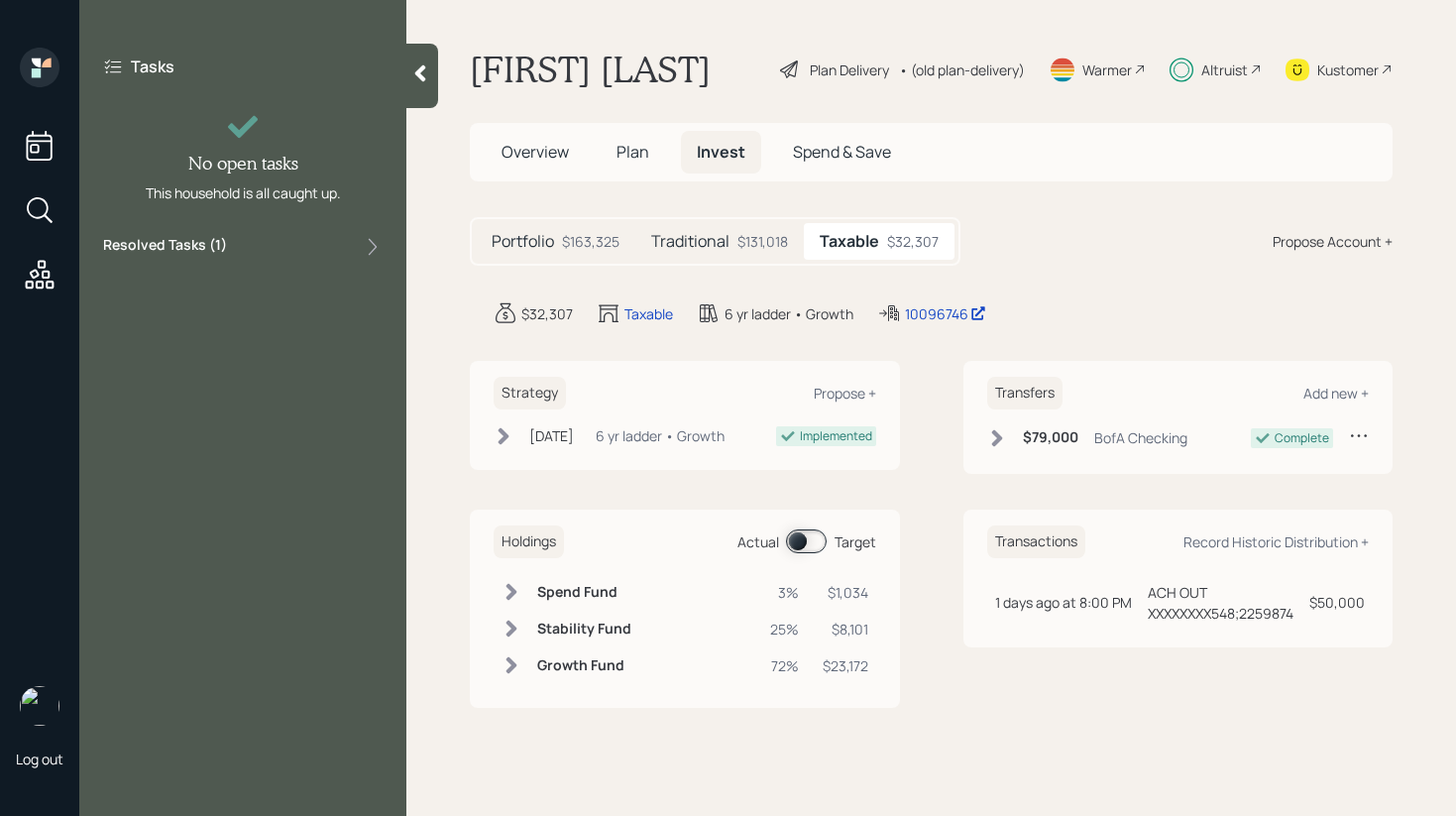 click on "Actual Target" at bounding box center (807, 541) 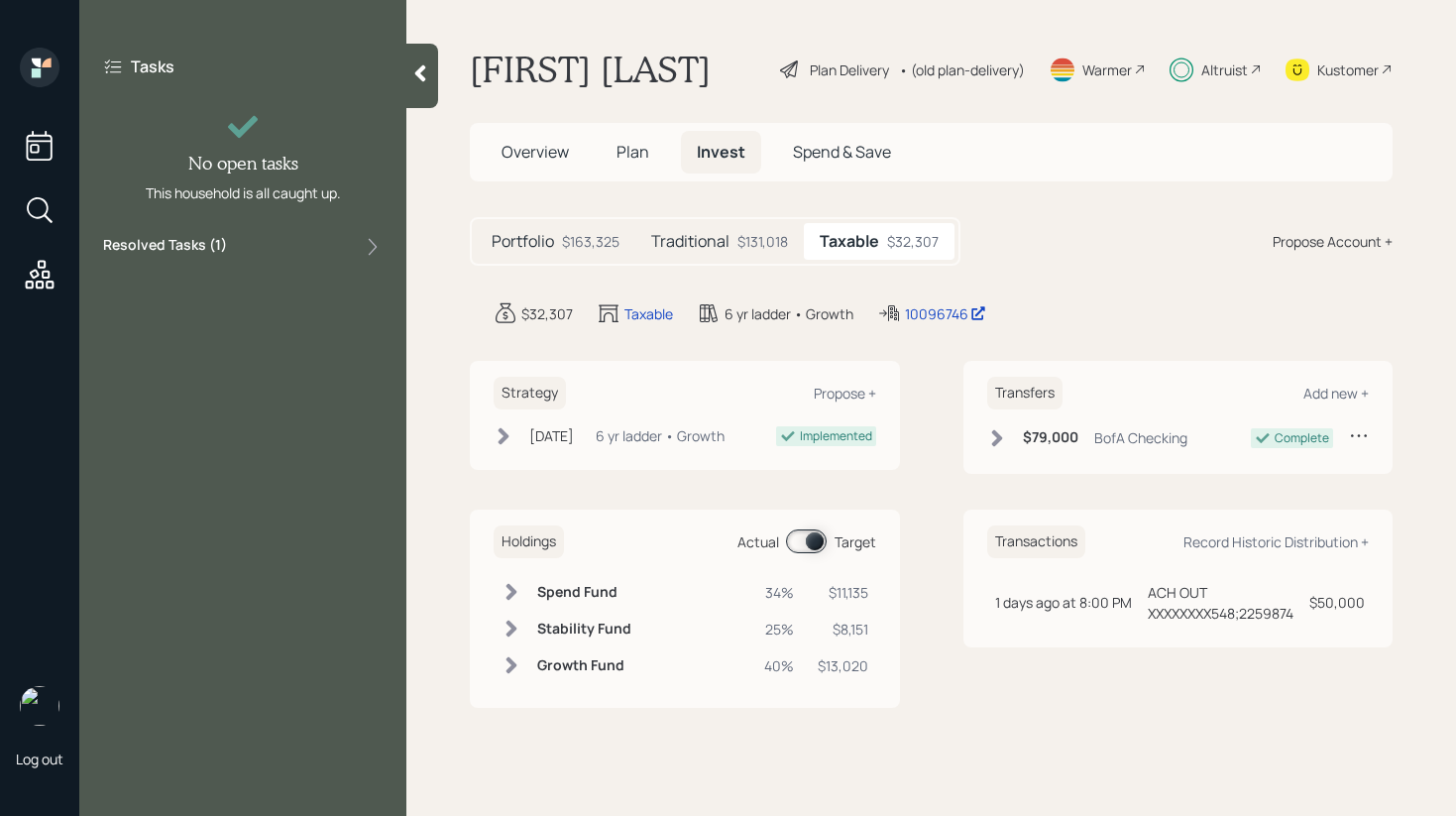 click at bounding box center [806, 541] 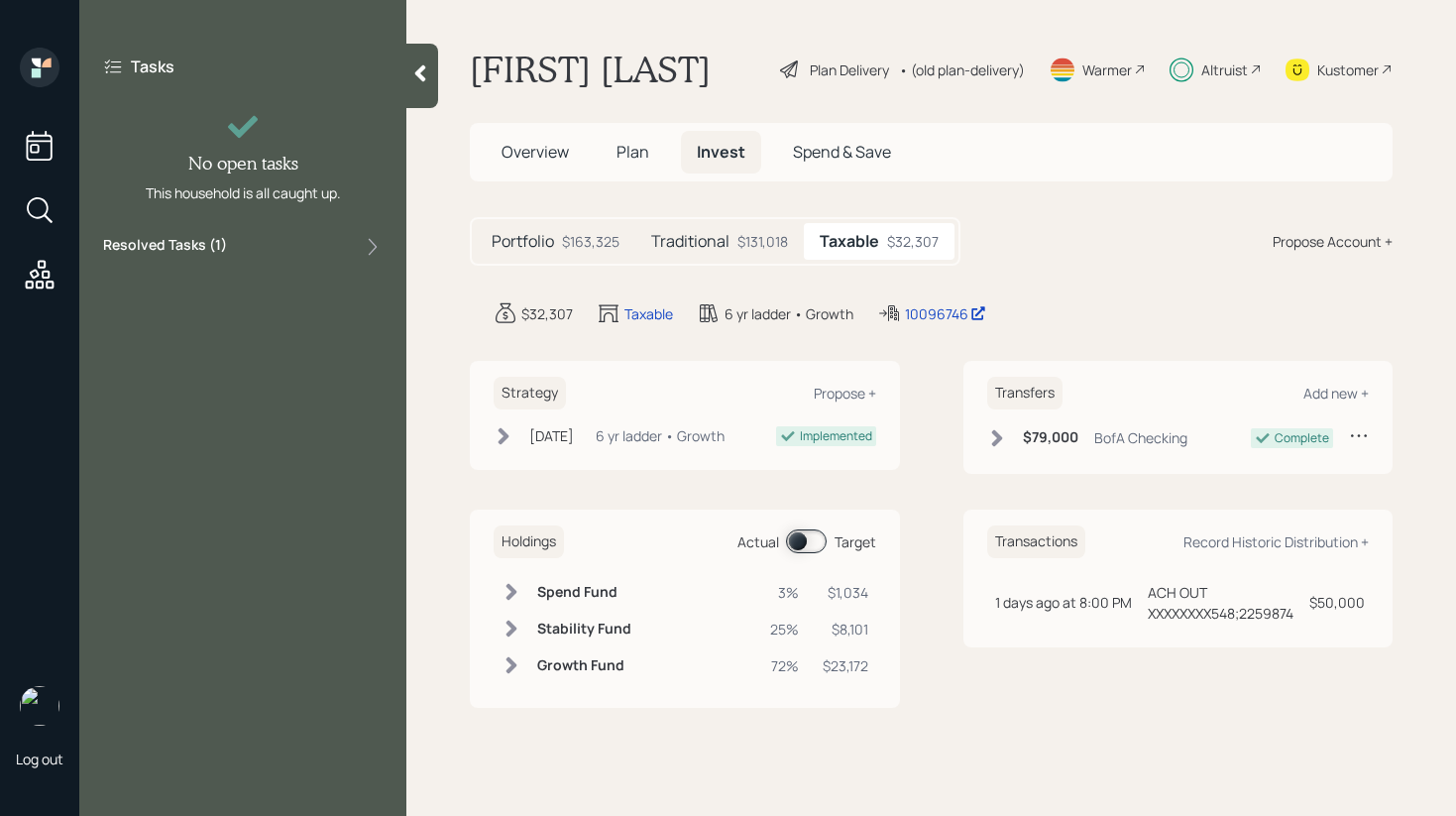 click at bounding box center (806, 541) 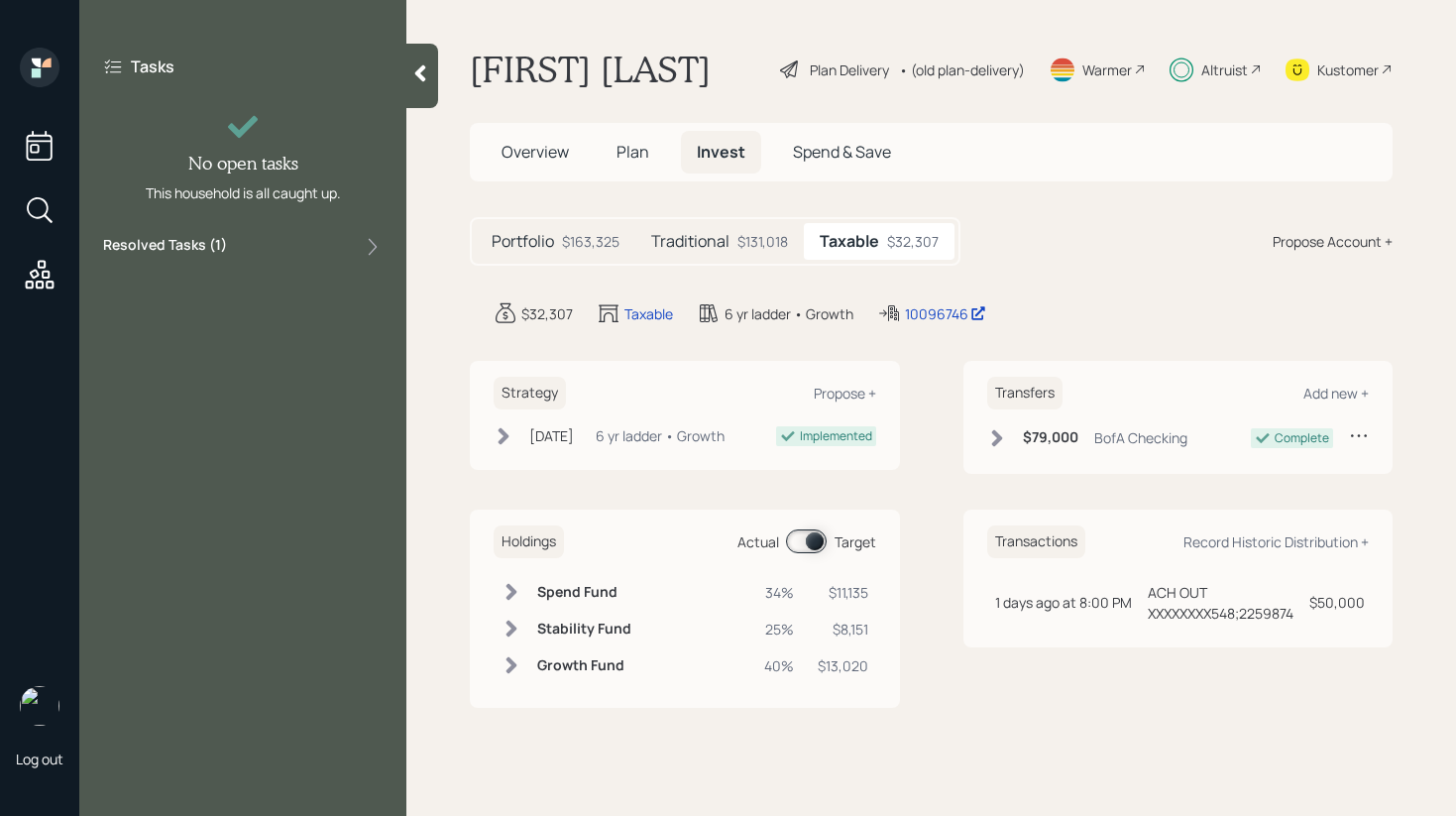 click 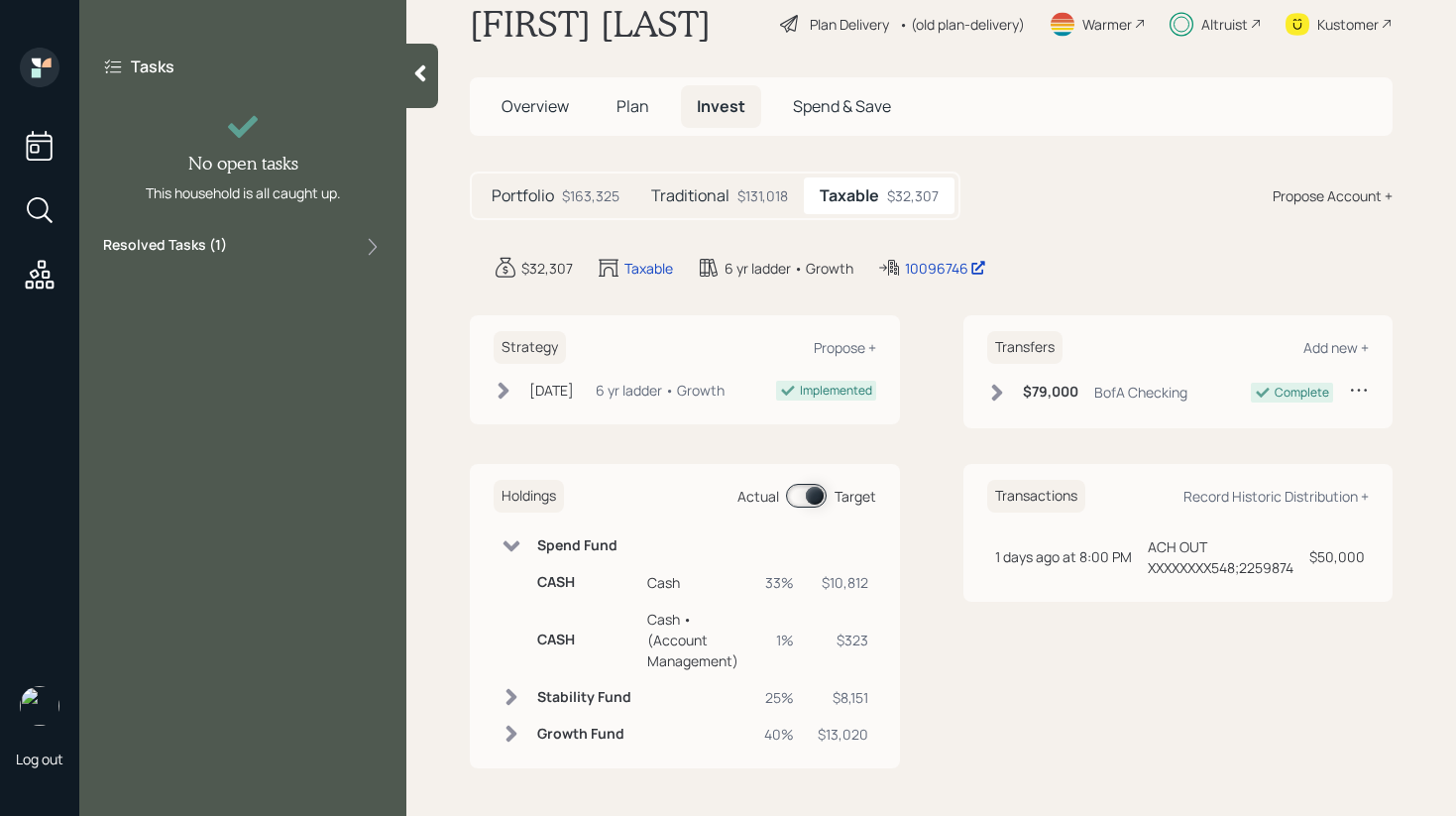scroll, scrollTop: 45, scrollLeft: 0, axis: vertical 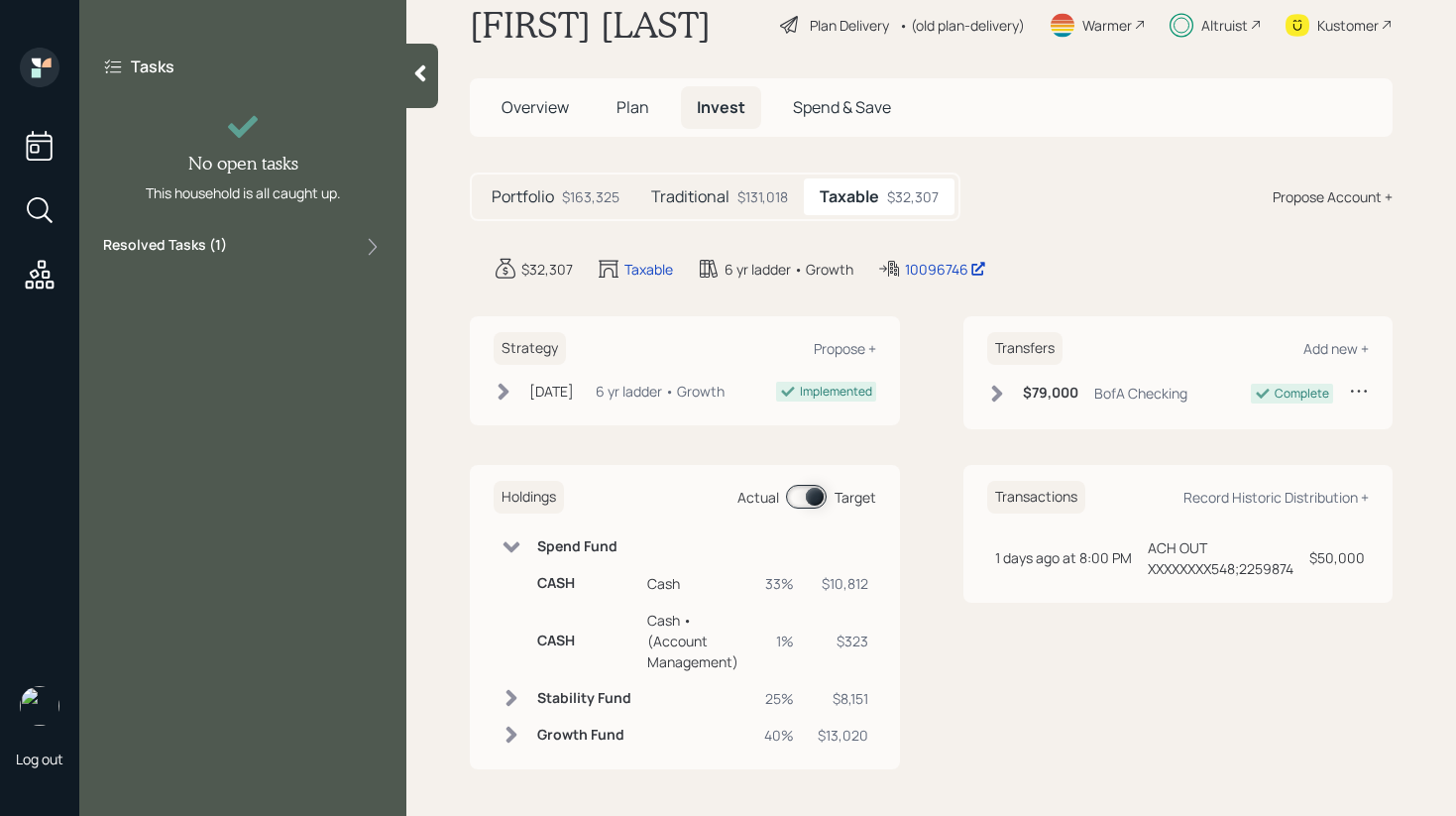click on "Kustomer" at bounding box center (1339, 25) 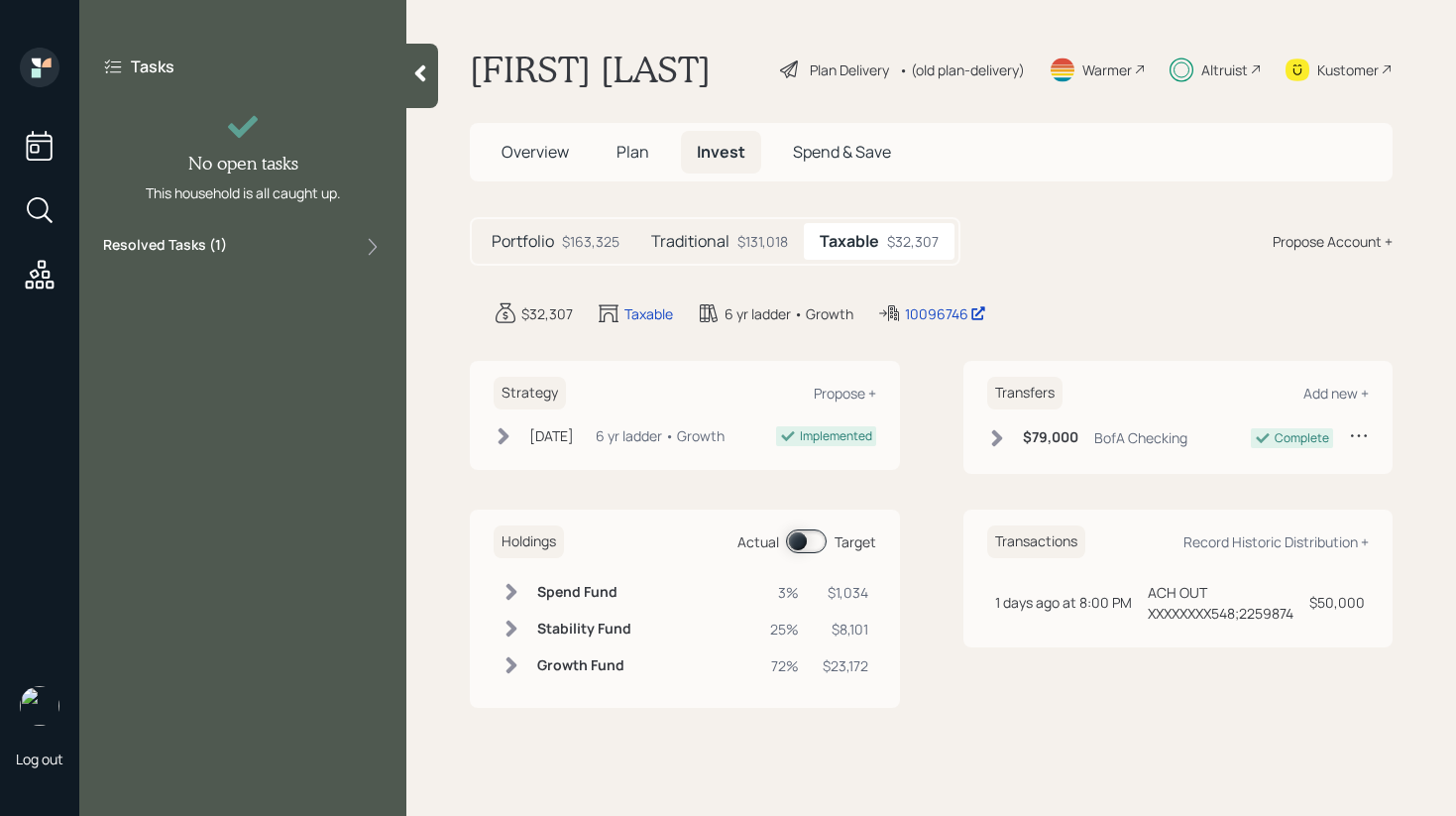 click at bounding box center [511, 592] 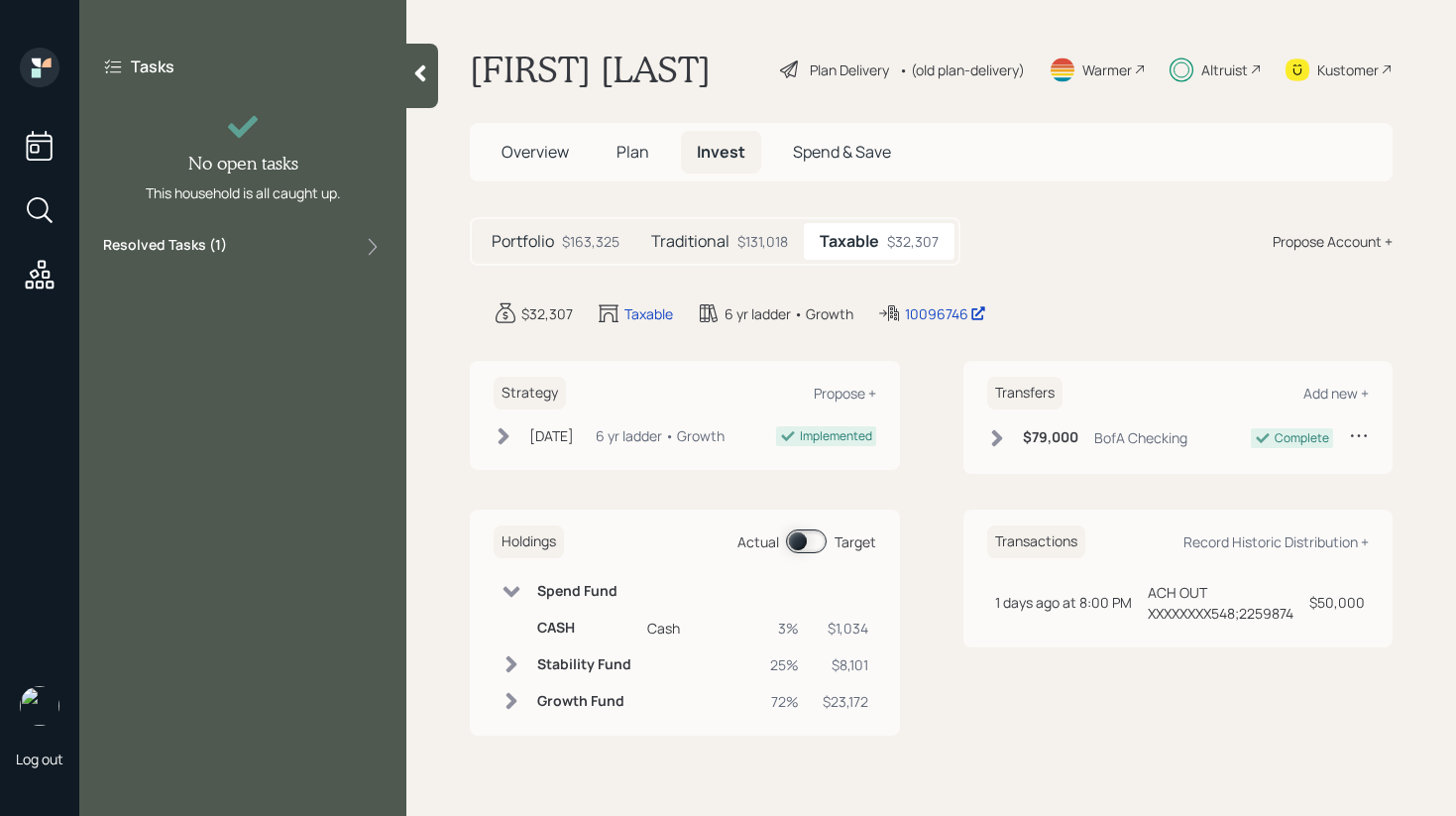 click at bounding box center [806, 541] 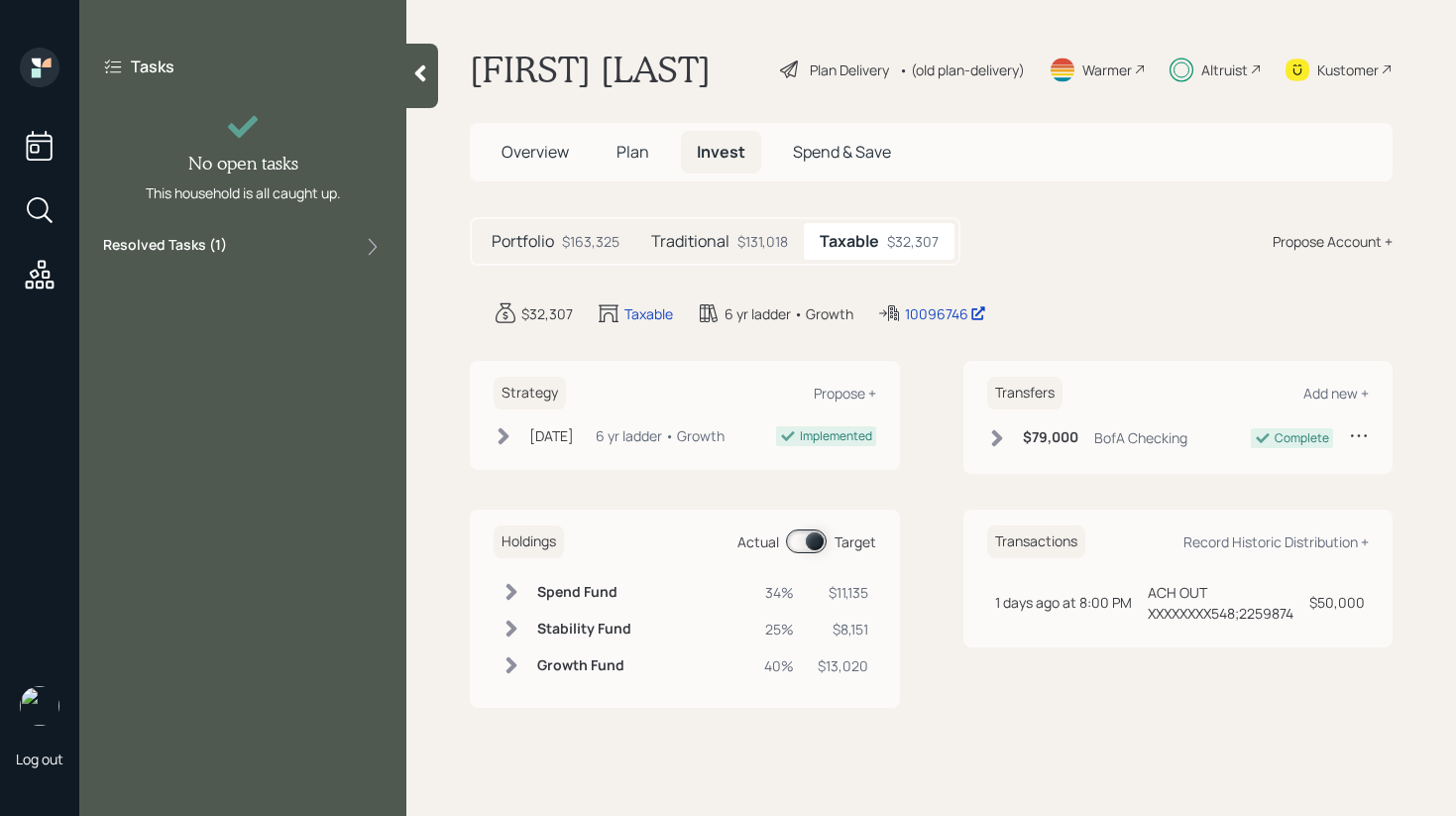 click 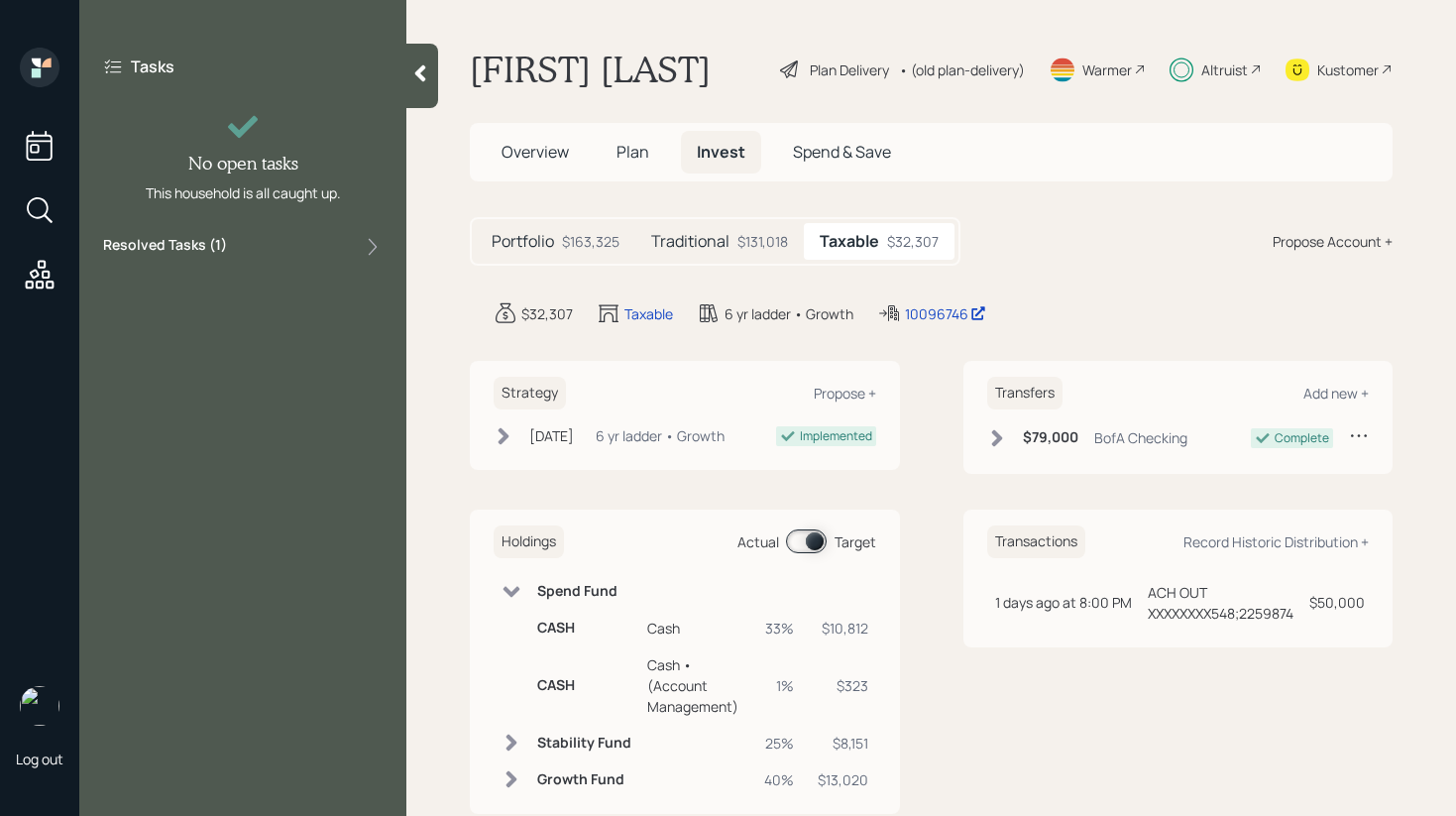 click on "$323" at bounding box center [842, 685] 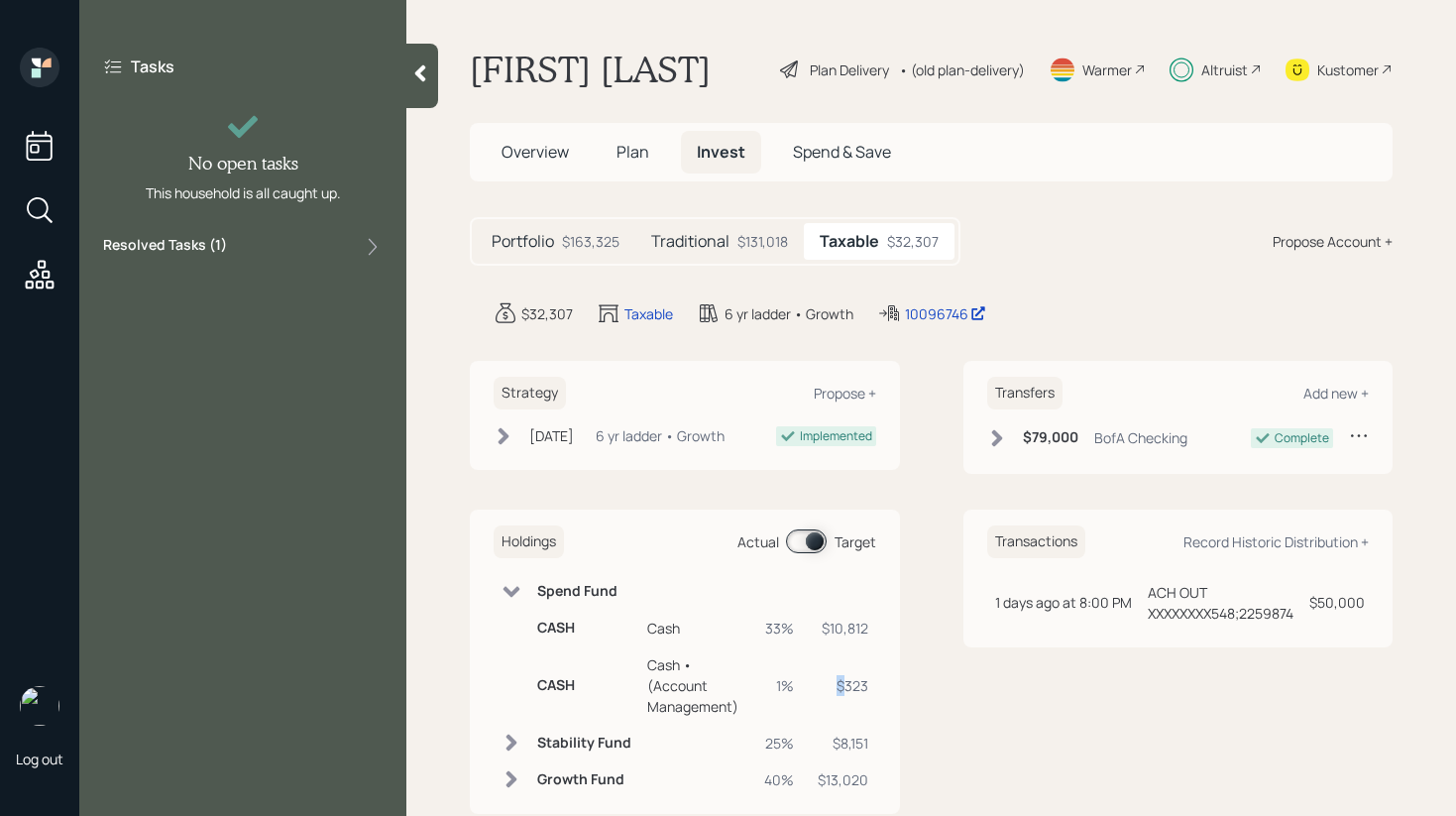 click on "$323" at bounding box center (842, 685) 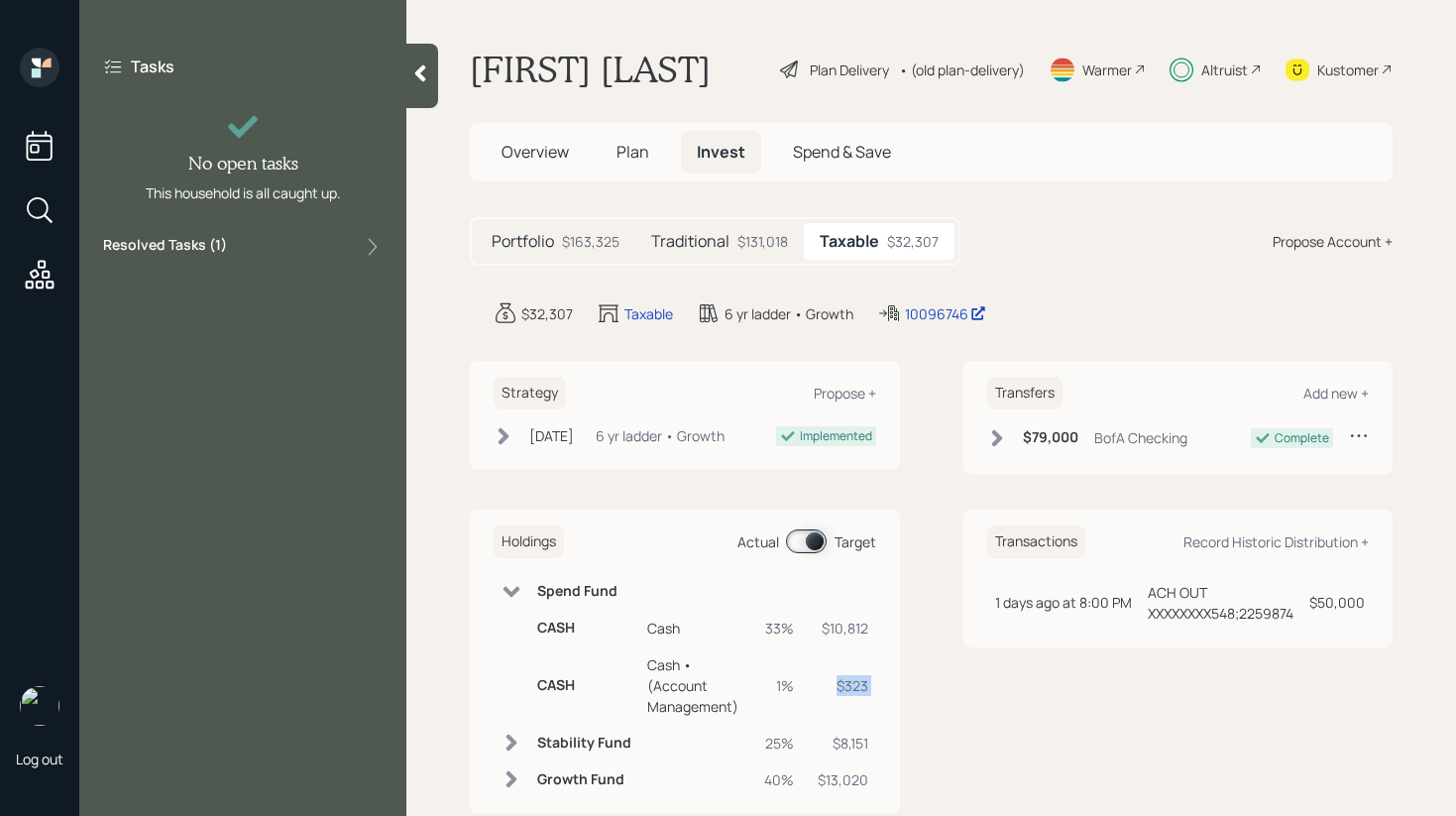 click on "$323" at bounding box center (842, 685) 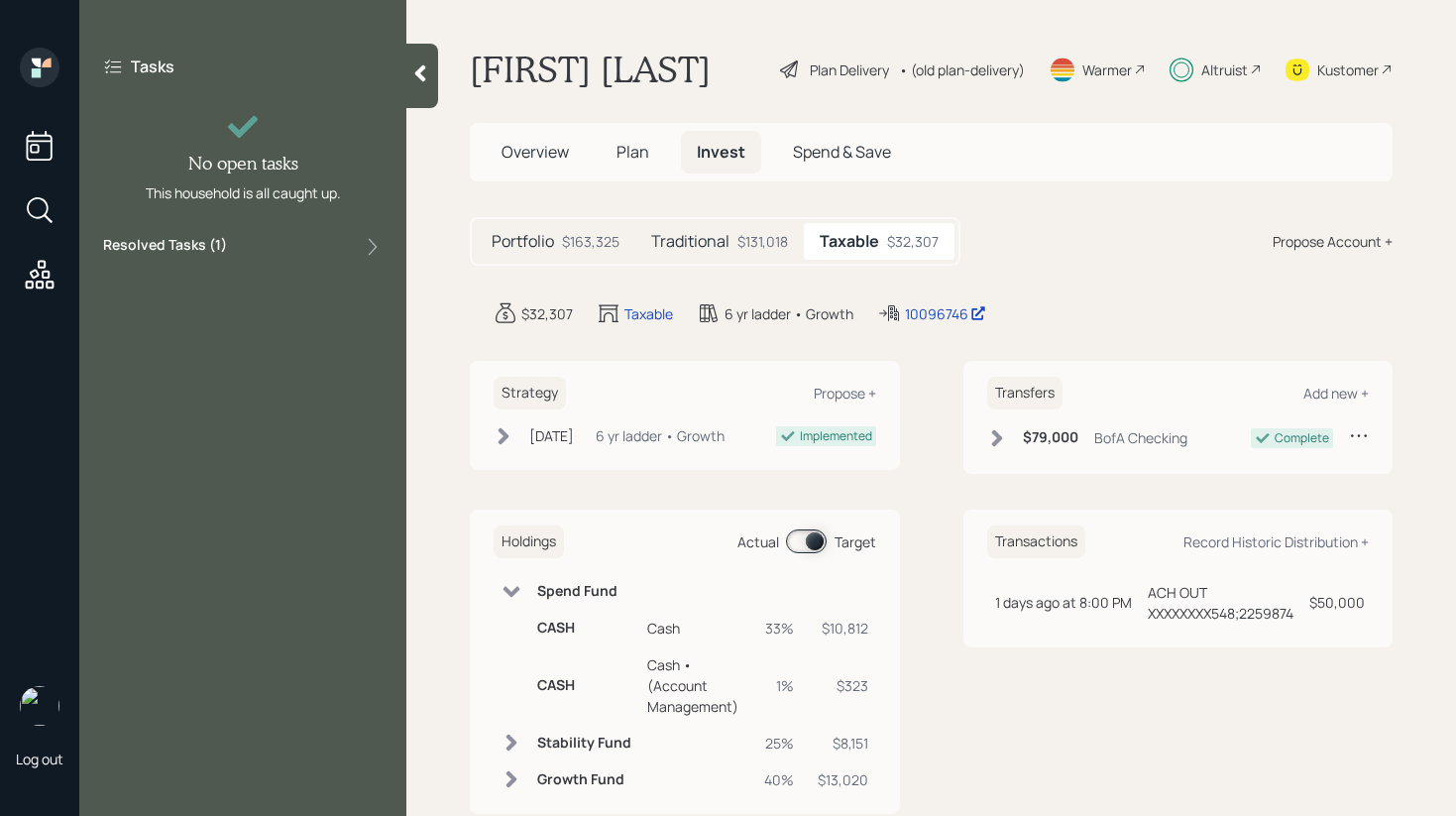 click on "CASH" at bounding box center [584, 628] 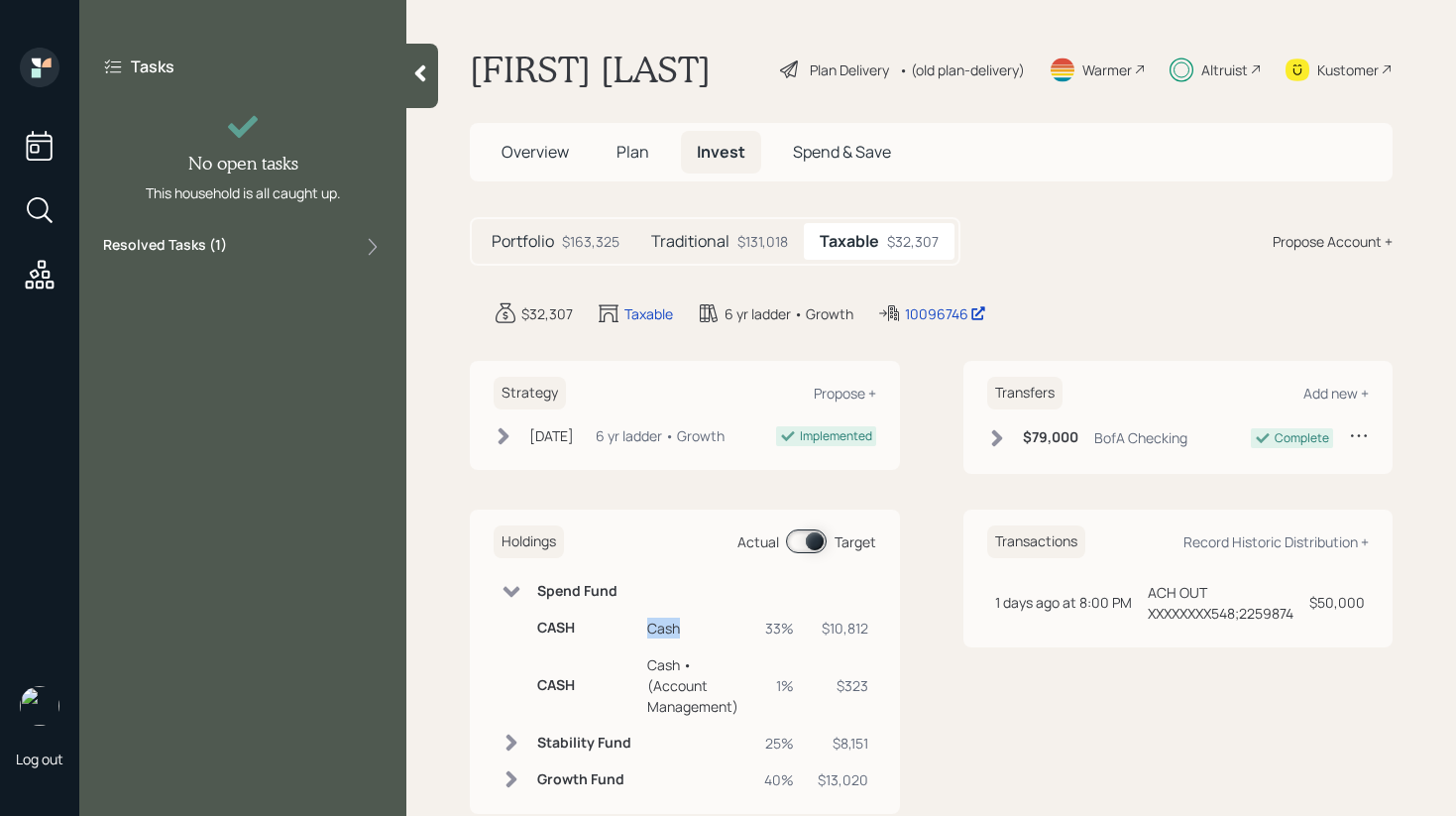 click on "Cash" at bounding box center (698, 628) 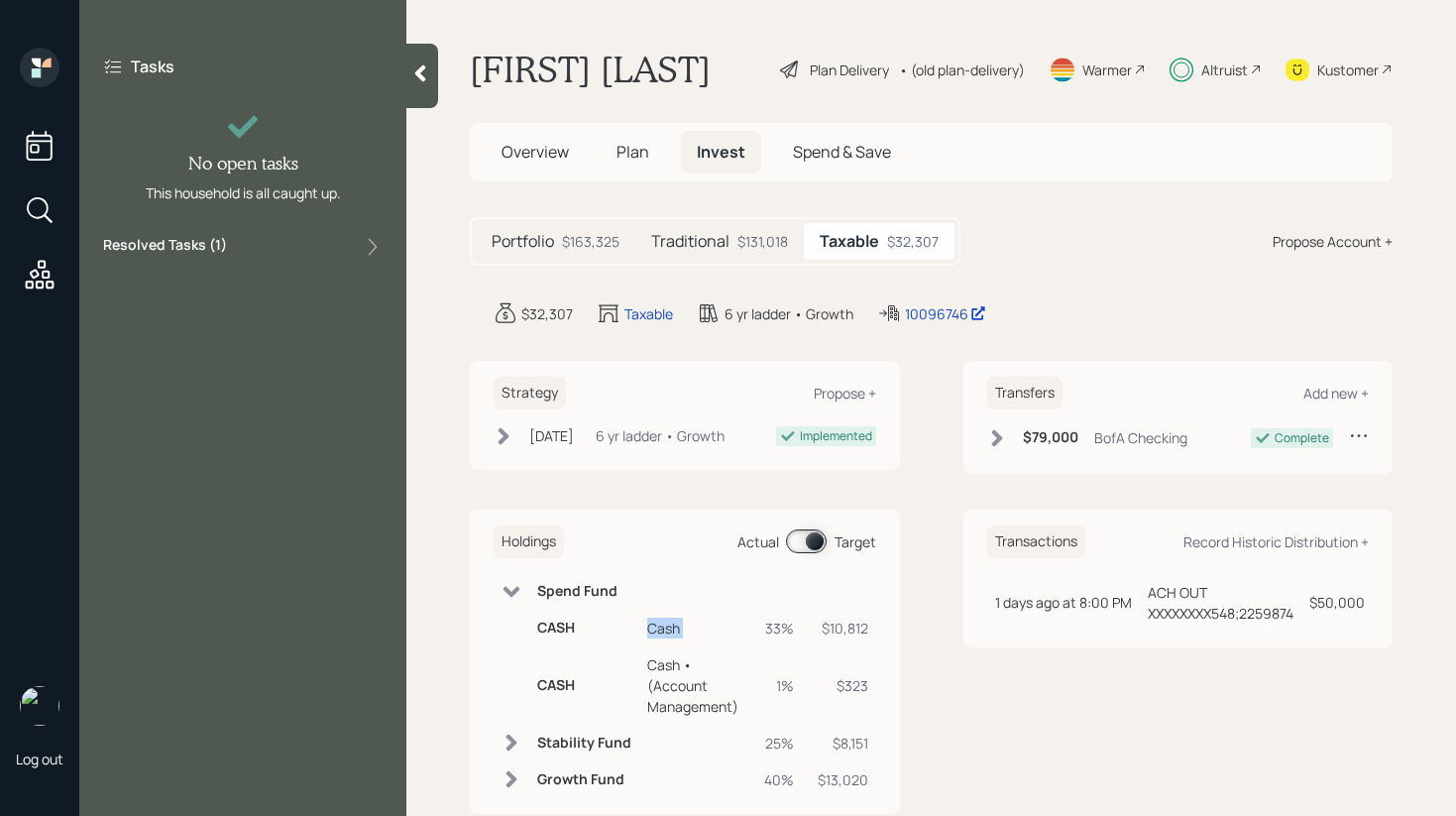 click on "Cash" at bounding box center (698, 628) 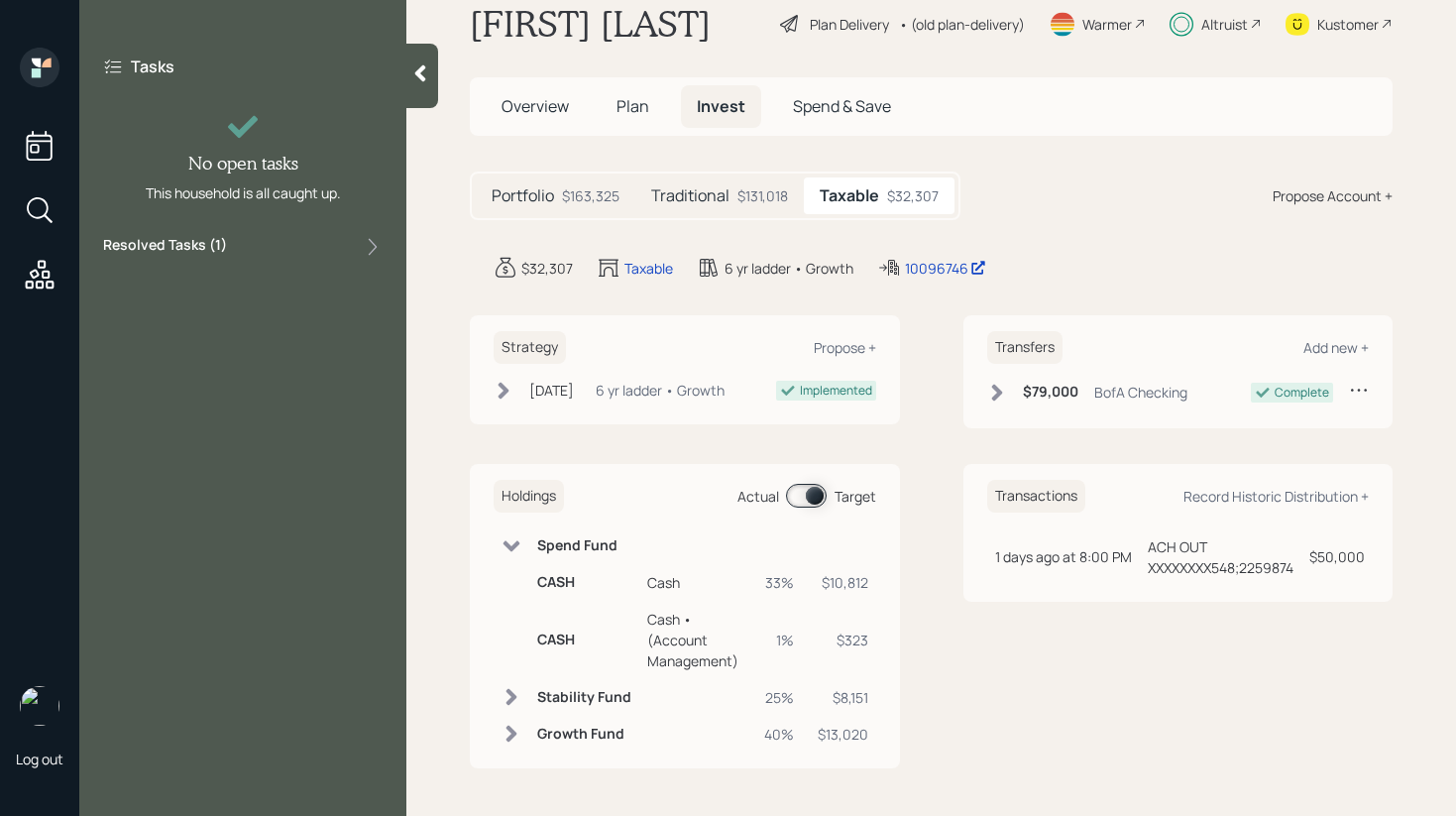 click 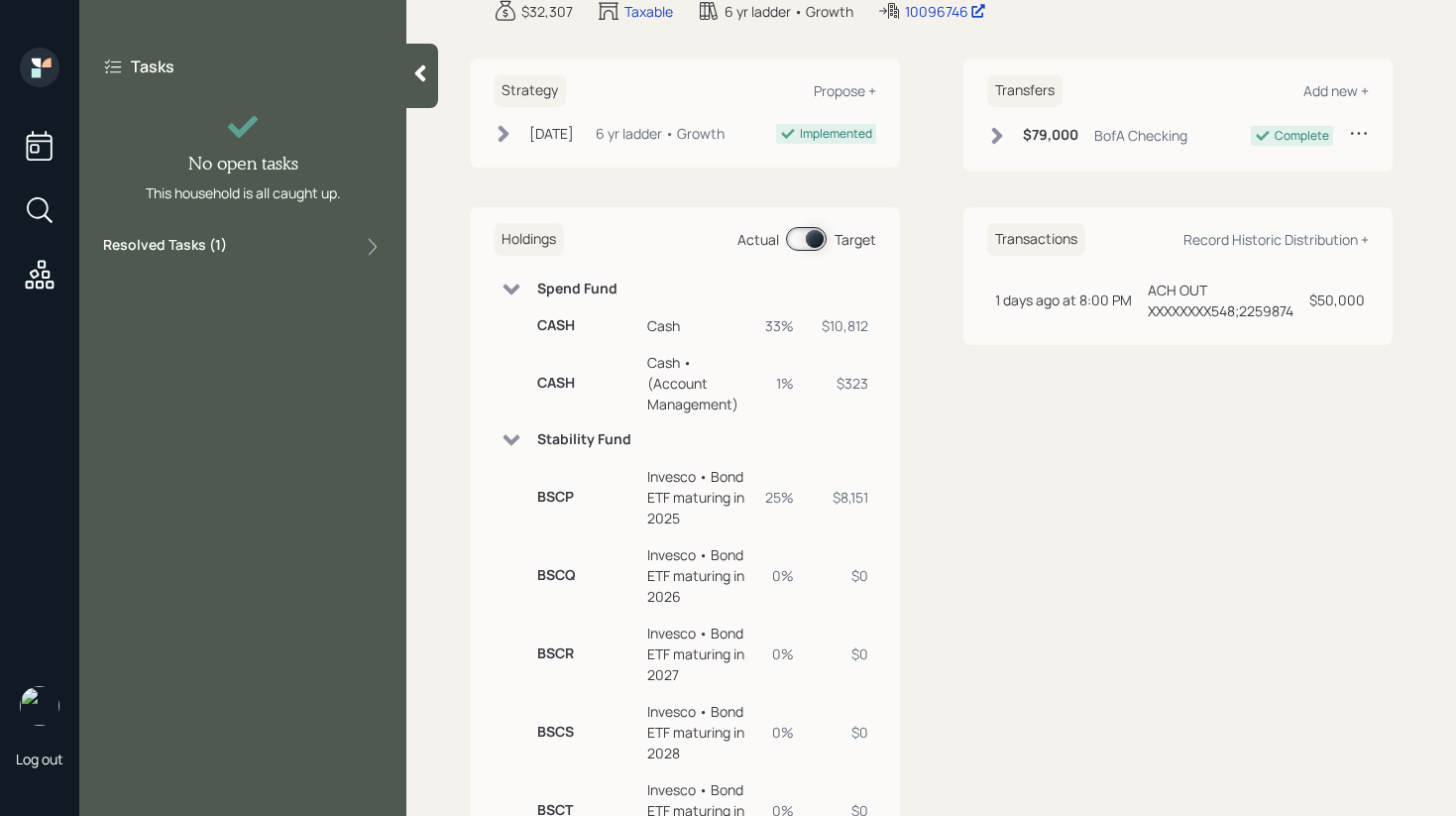 scroll, scrollTop: 495, scrollLeft: 0, axis: vertical 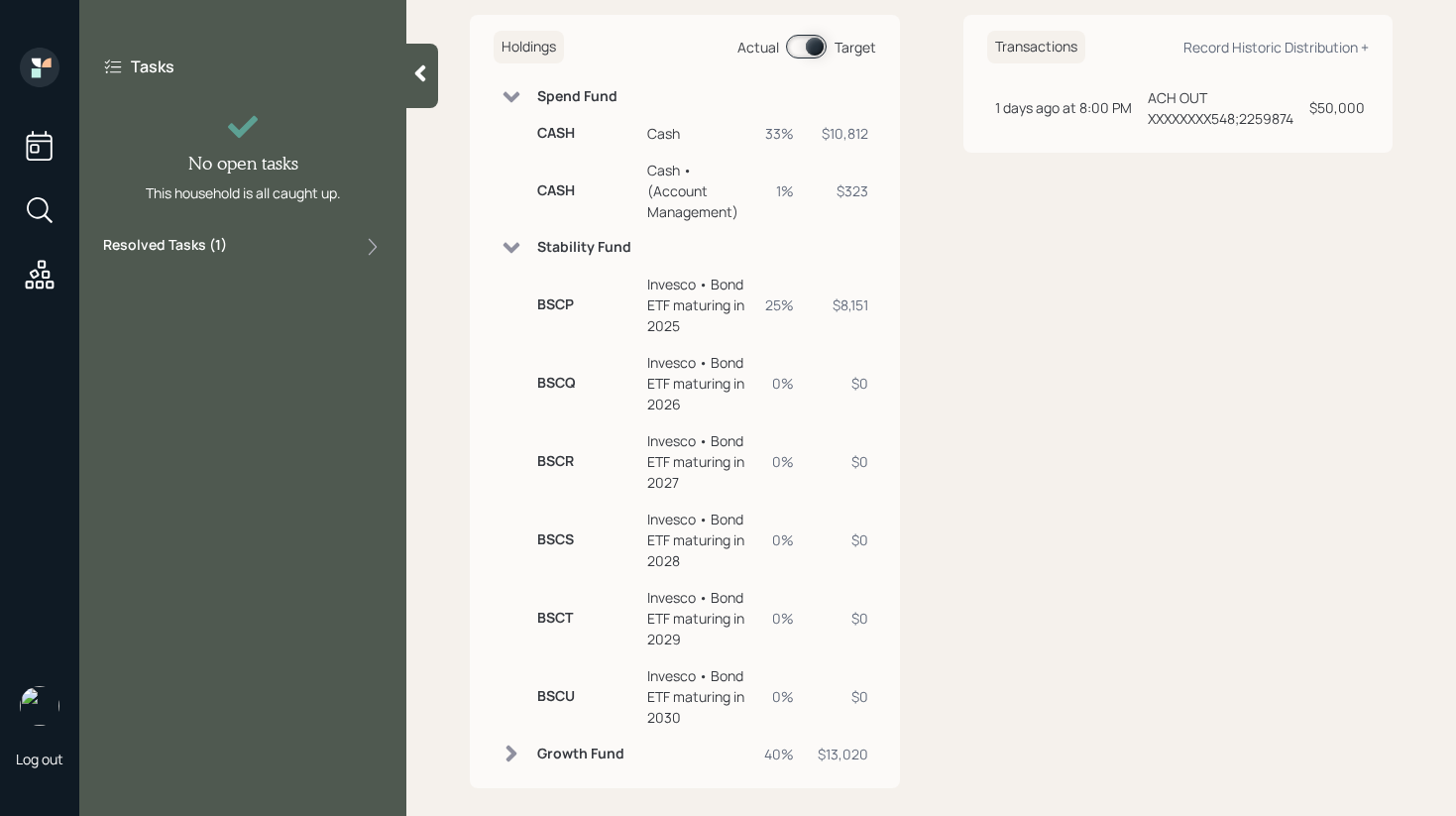click at bounding box center [511, 754] 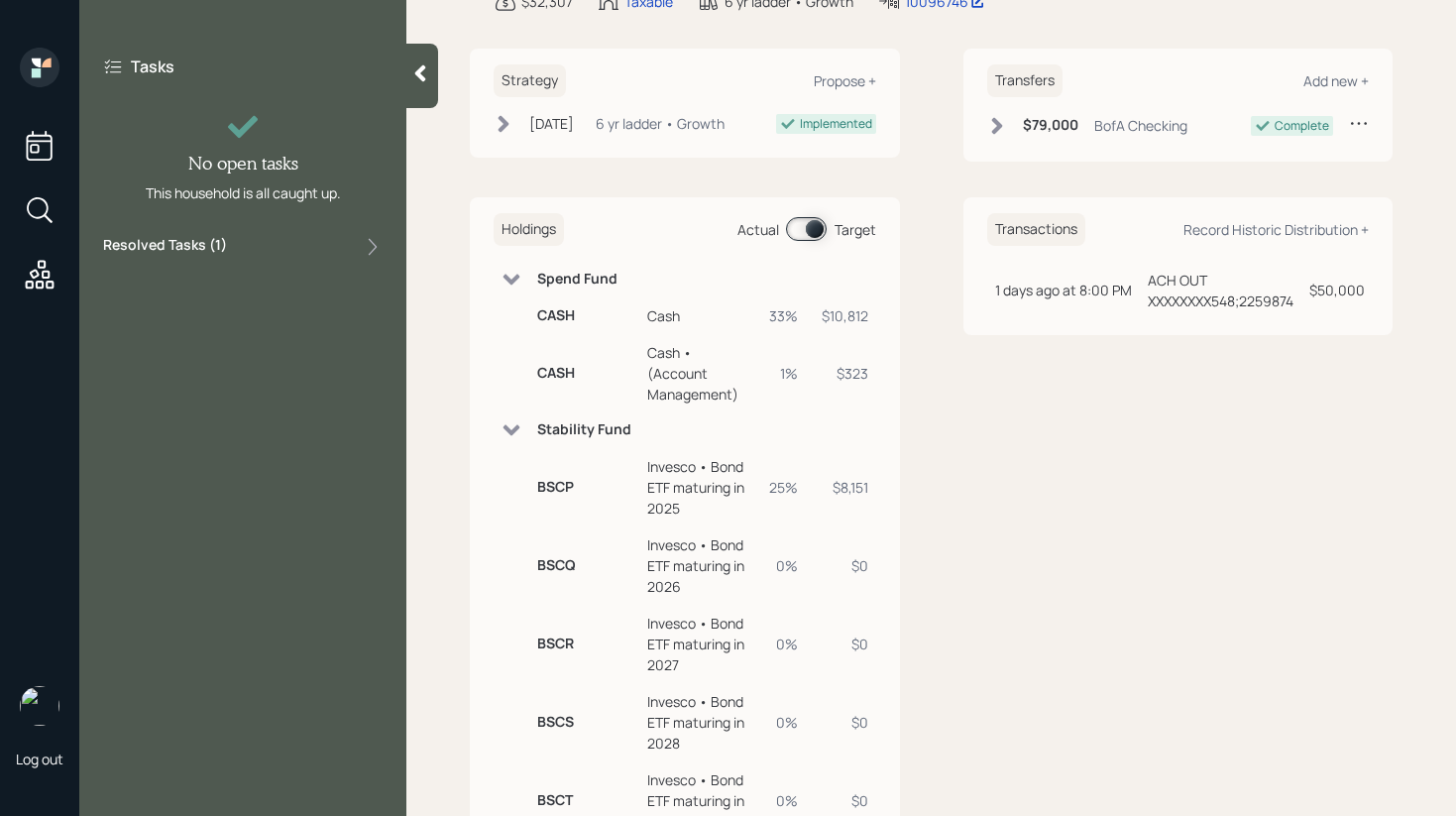 scroll, scrollTop: 283, scrollLeft: 0, axis: vertical 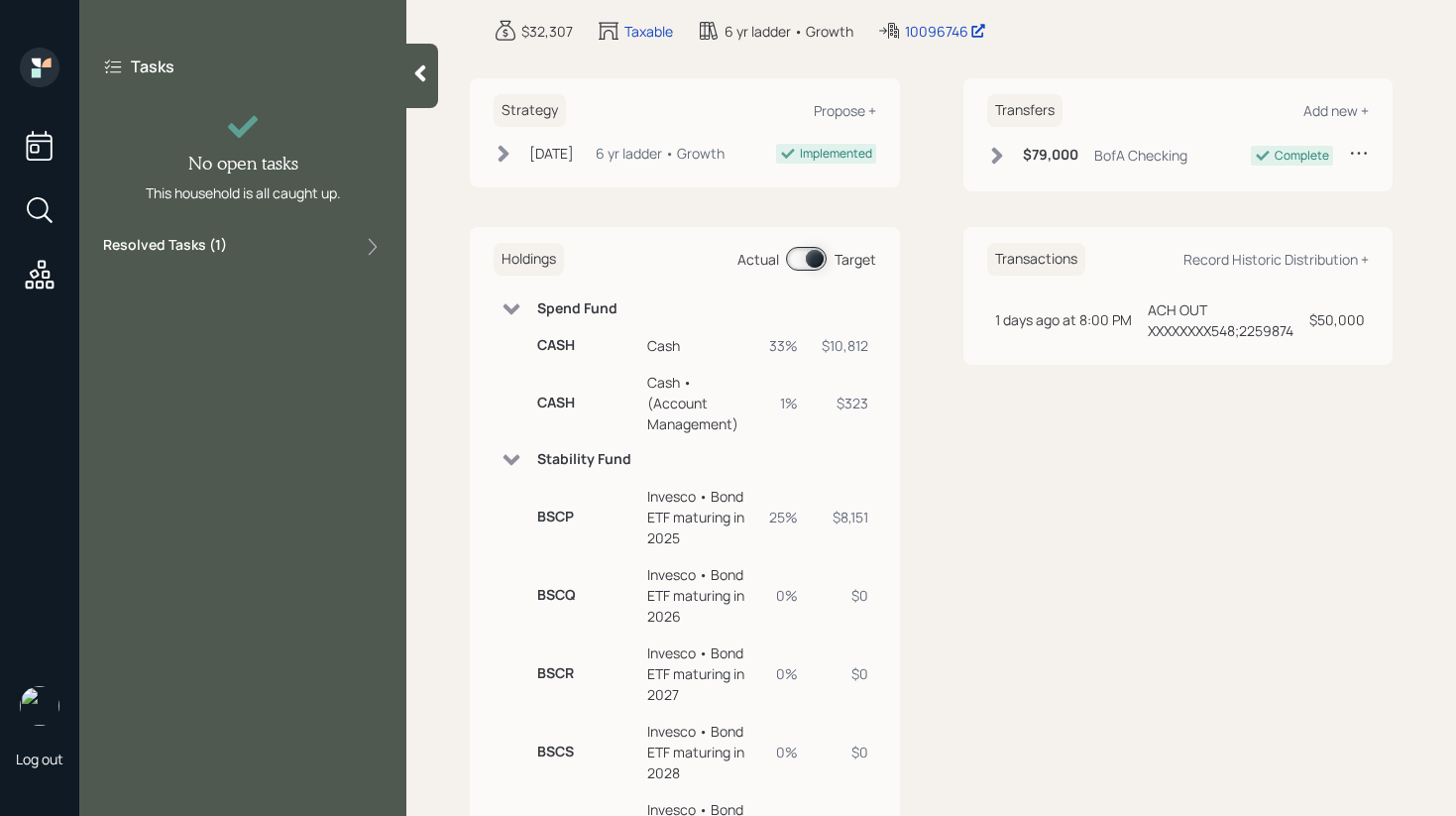 click at bounding box center (806, 259) 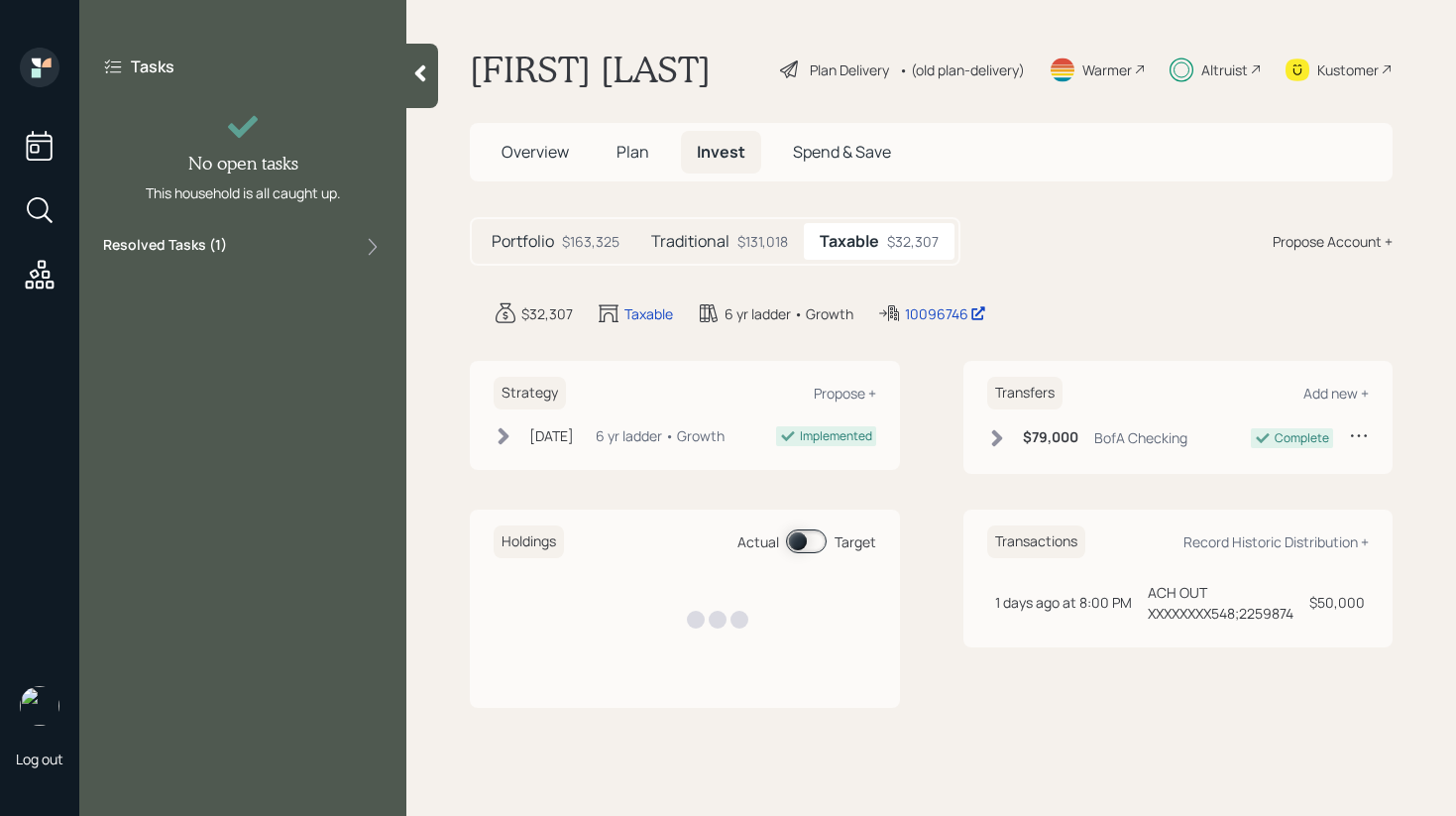 scroll, scrollTop: 0, scrollLeft: 0, axis: both 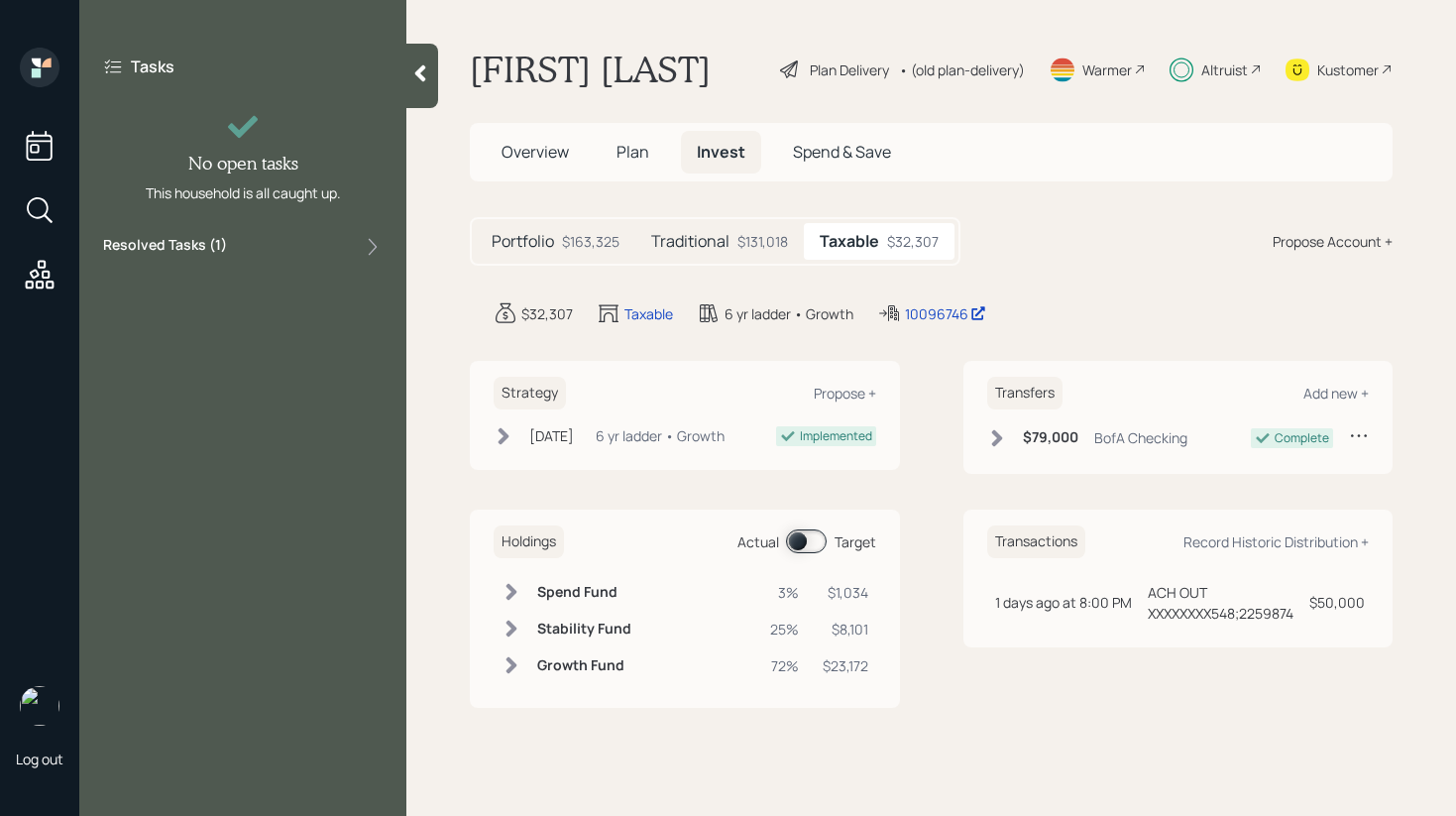 click at bounding box center [806, 541] 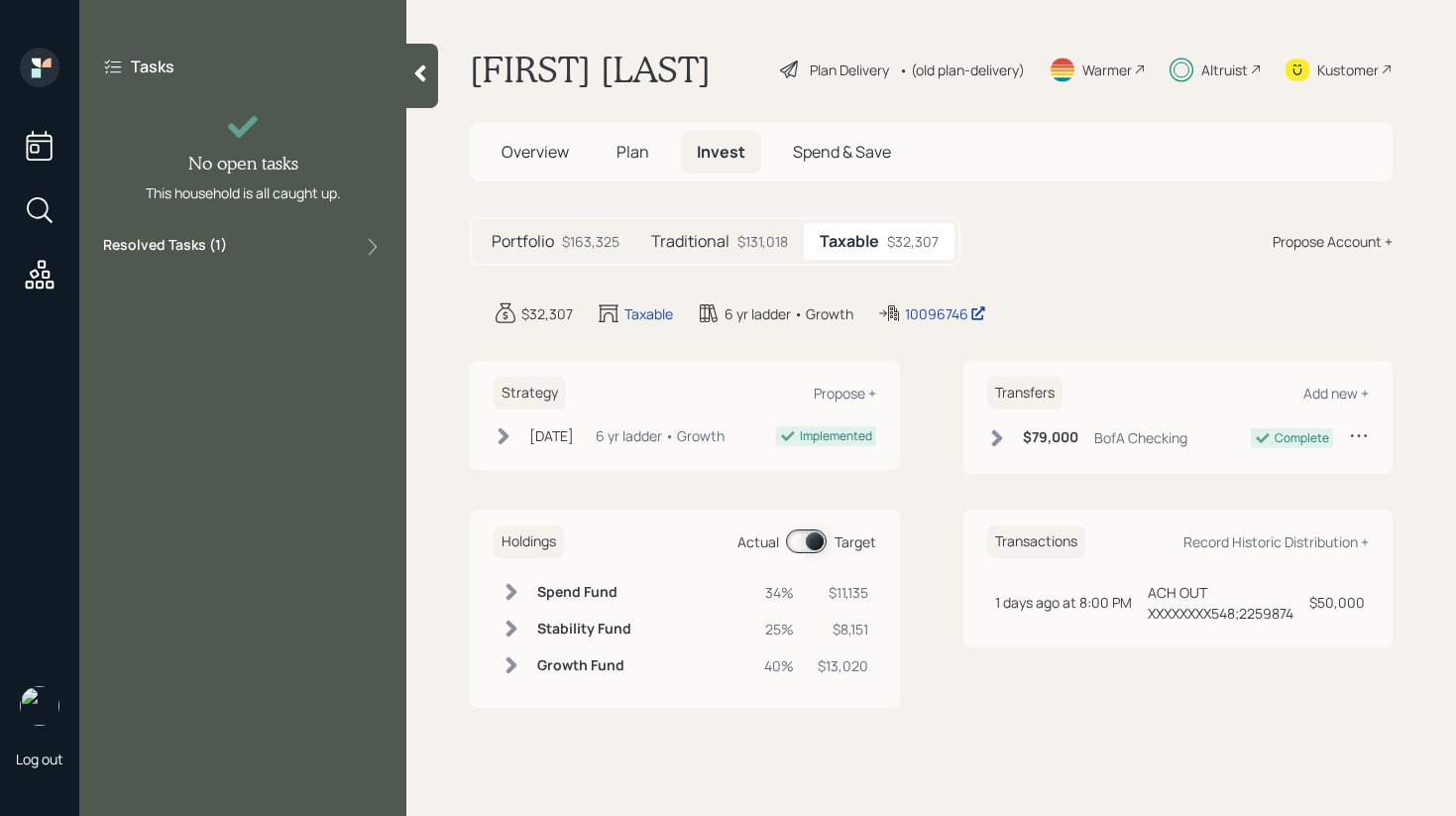 click 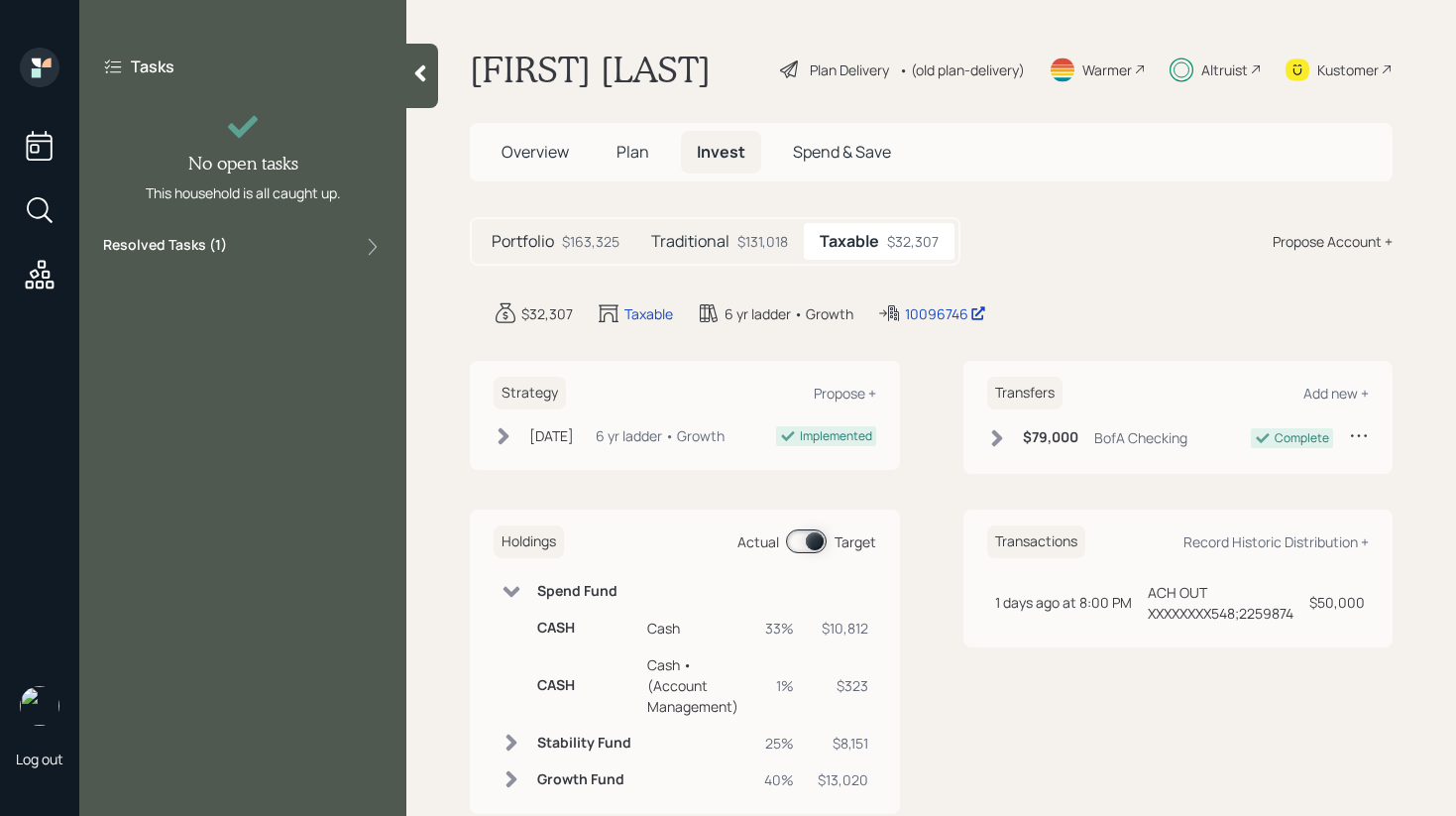 click on "33%" at bounding box center [779, 628] 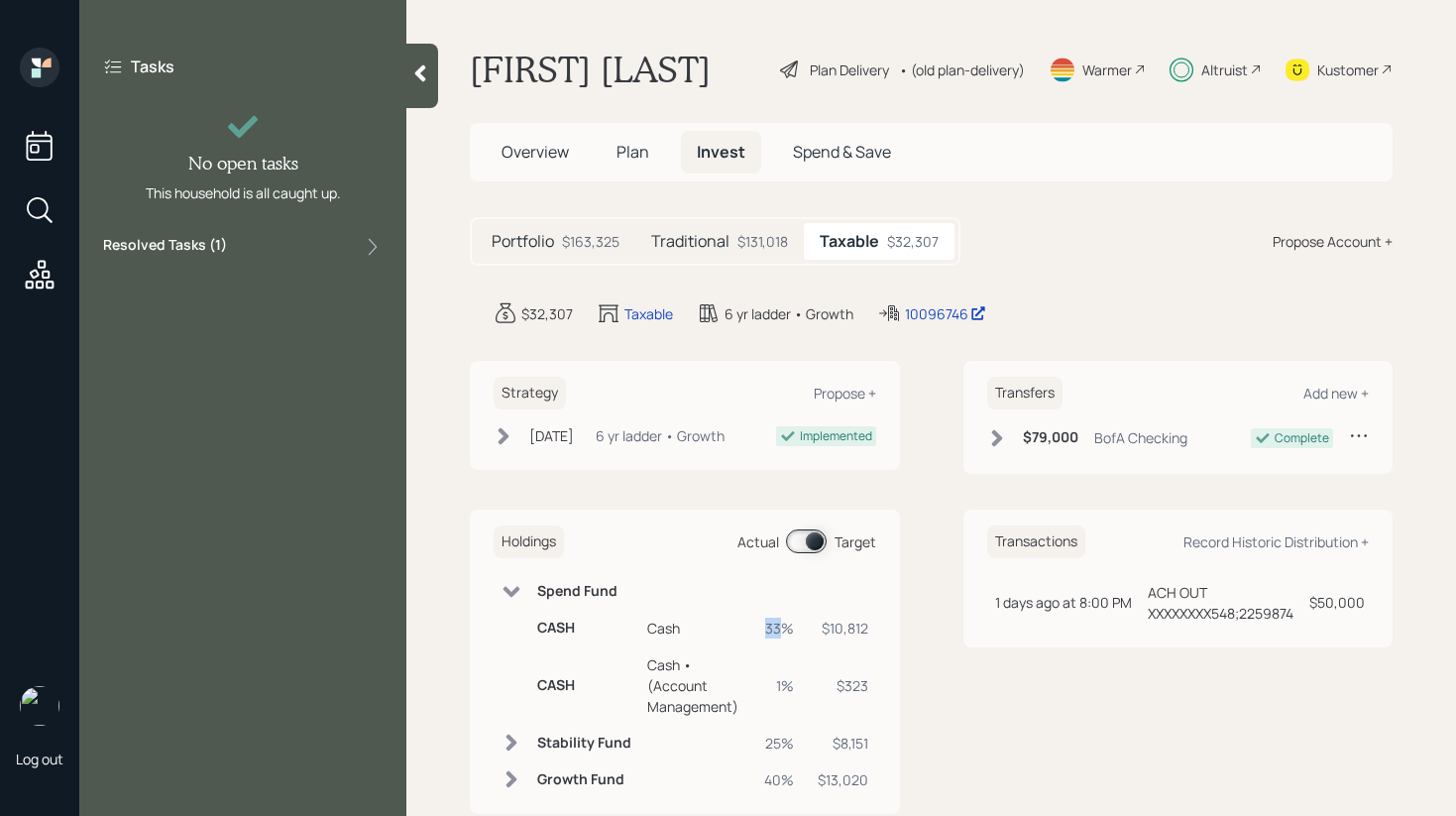click on "33%" at bounding box center [779, 628] 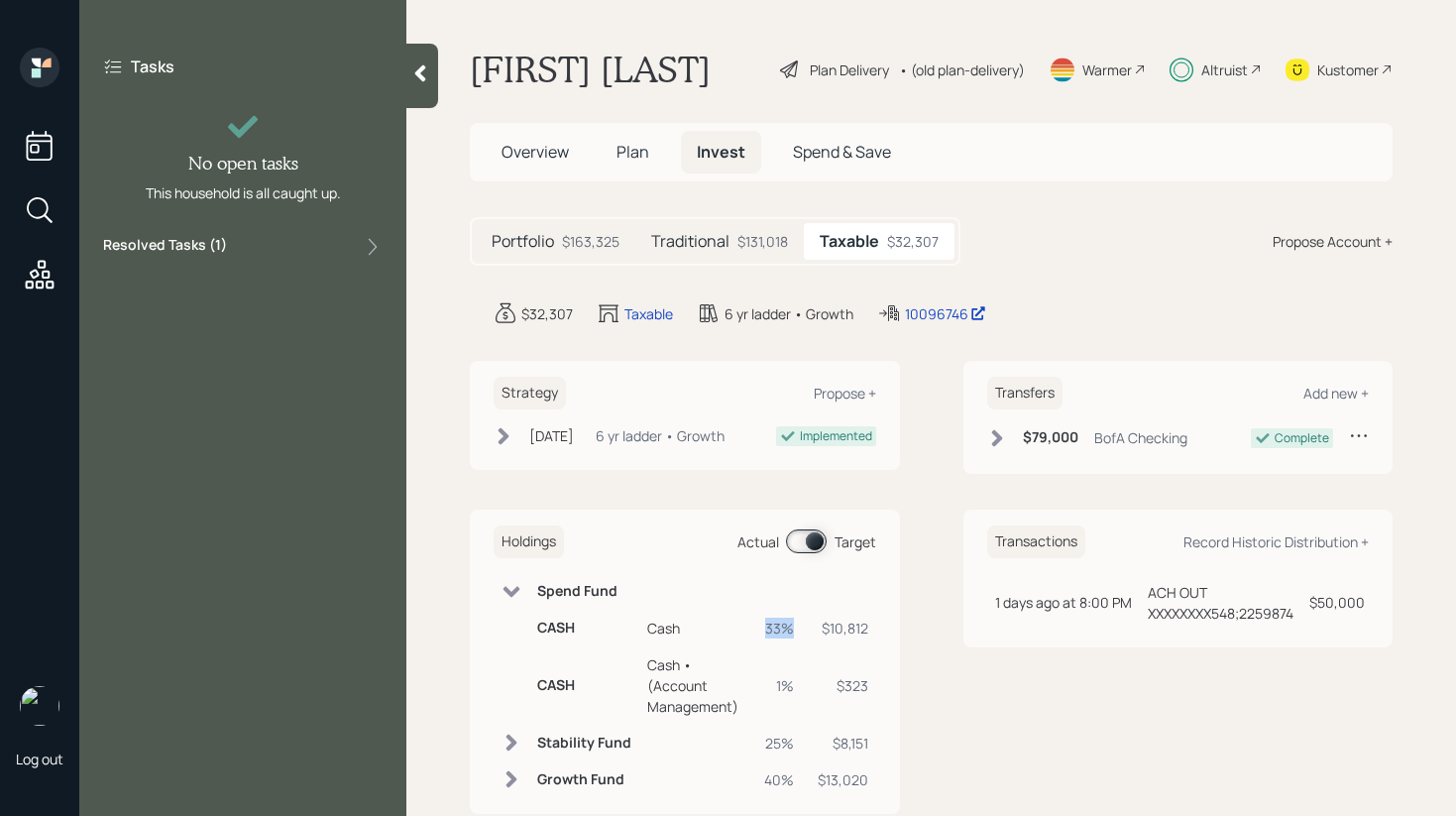 click on "33%" at bounding box center (779, 628) 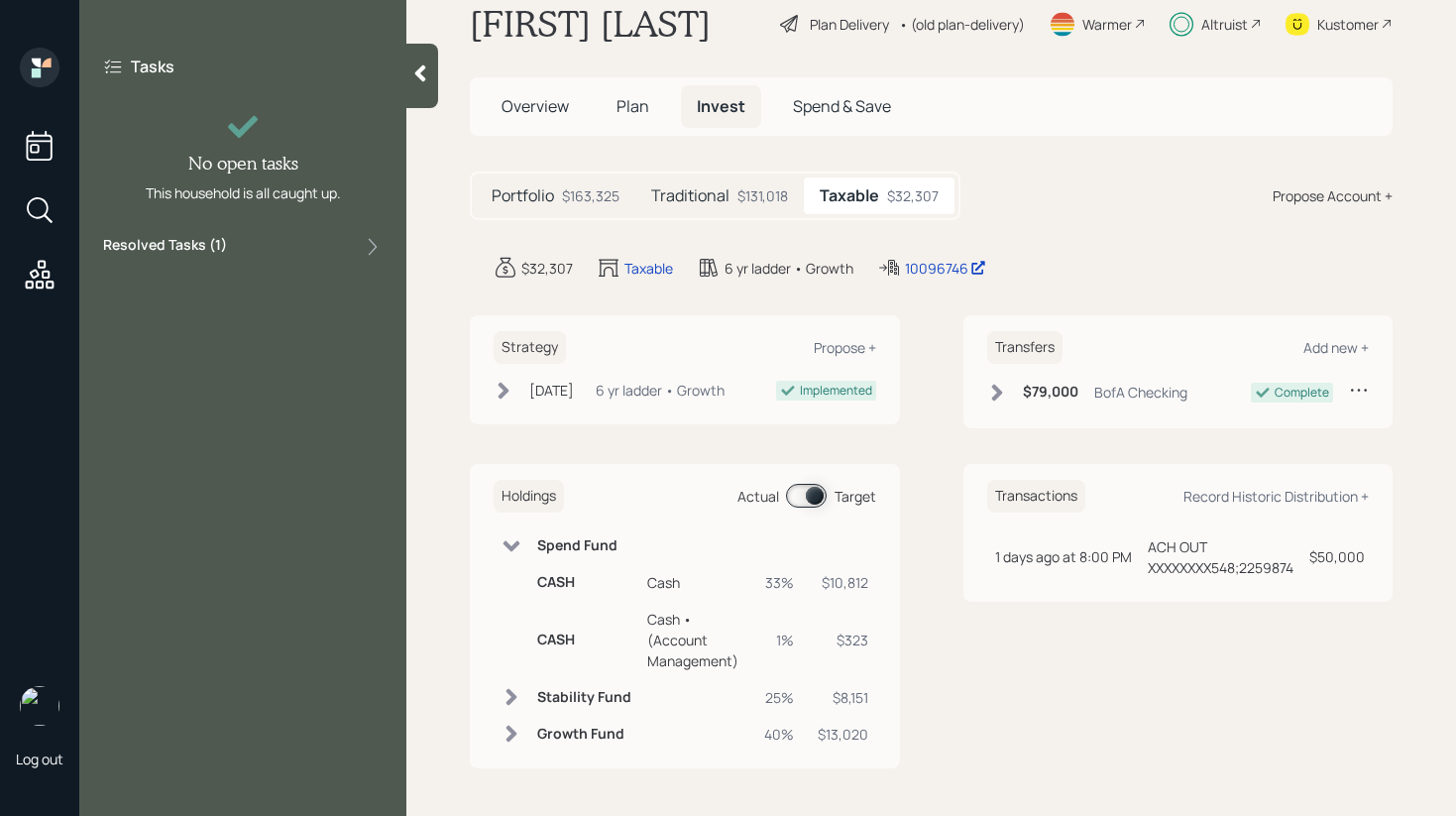 click on "[FIRST] [LAST] Plan Delivery • (old plan-delivery) Warmer Altruist Kustomer Overview Plan Invest Spend & Save Portfolio $163,325 Traditional $131,018 Taxable $32,307 Propose Account + $32,307 Taxable 6 yr ladder • Growth 10096746 Strategy Propose + [DATE] [DATE] [TIME] [TIMEZONE] 6 yr ladder • Growth Implemented Transfers Add new + $79,000 BofA Checking Complete Holdings Actual Target Spend Fund CASH Cash 33% $10,812 CASH Cash • (Account Management) 1% $323 Stability Fund 25% $8,151 Growth Fund 40% $13,020 Transactions Record Historic Distribution + 1 days ago at 8:00 PM [DATE] [TIME] [TIMEZONE] ACH OUT XXXXXXXX548;2259874 $50,000" at bounding box center [931, 408] 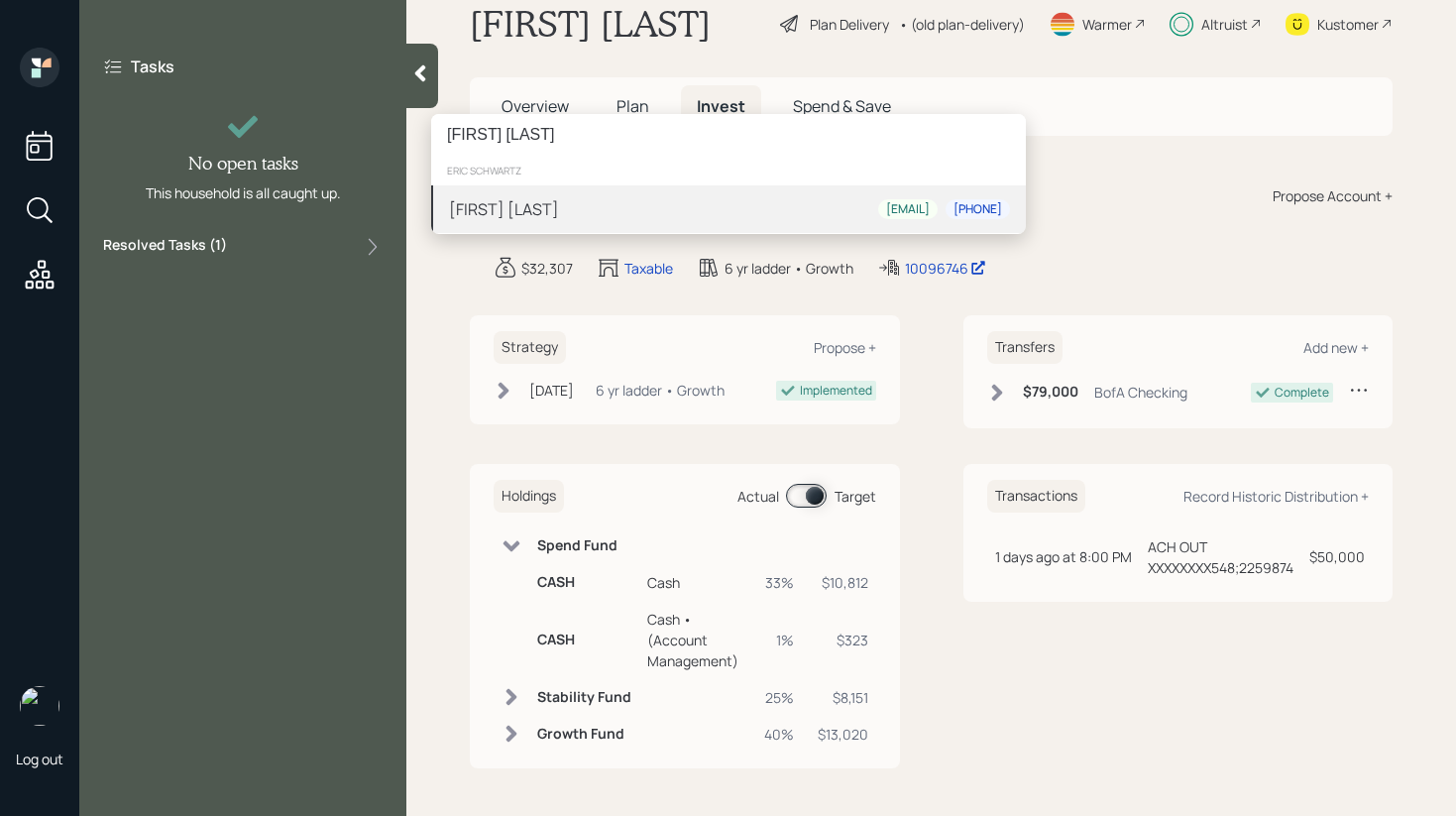type on "[FIRST] [LAST]" 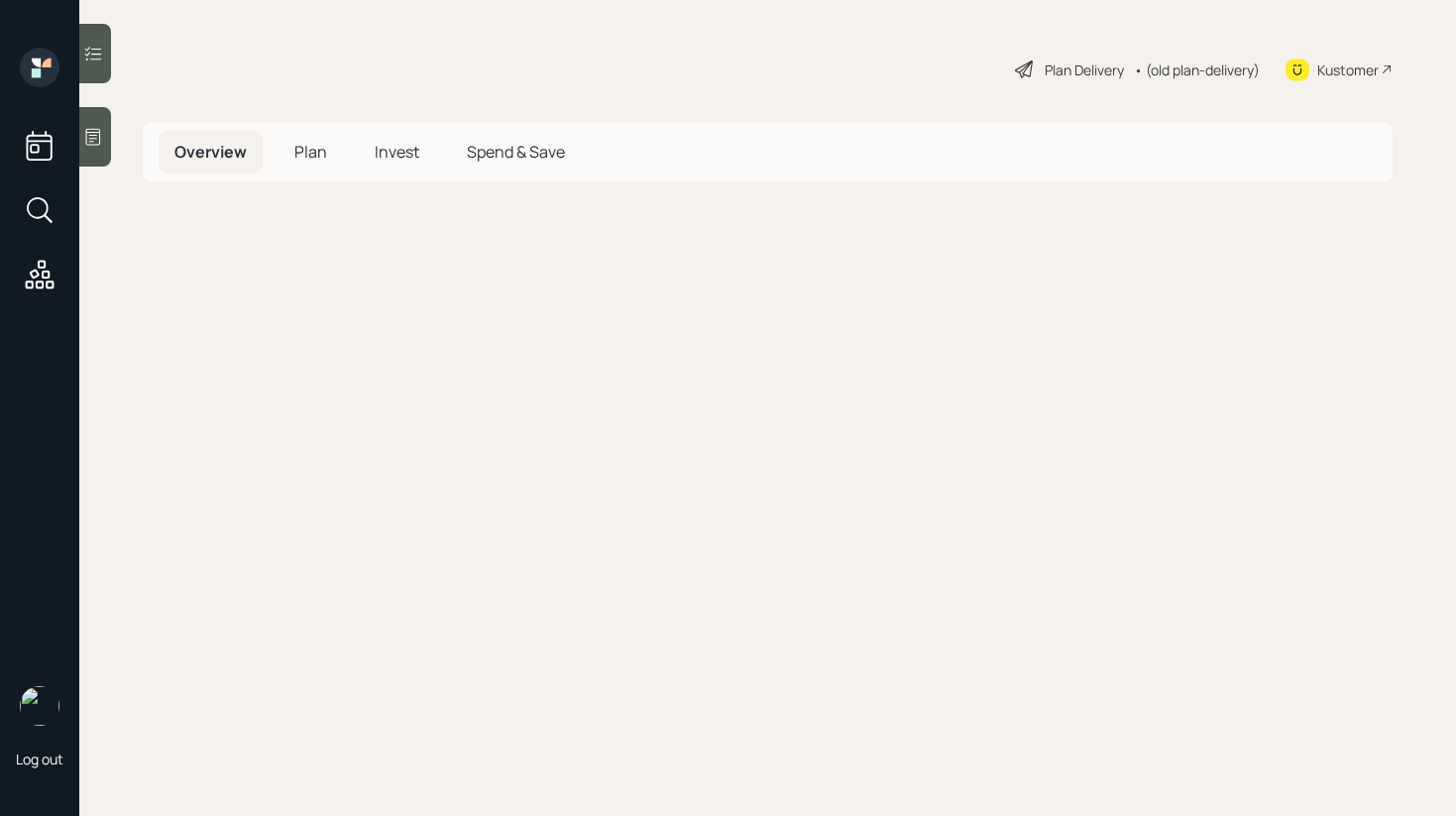 scroll, scrollTop: 0, scrollLeft: 0, axis: both 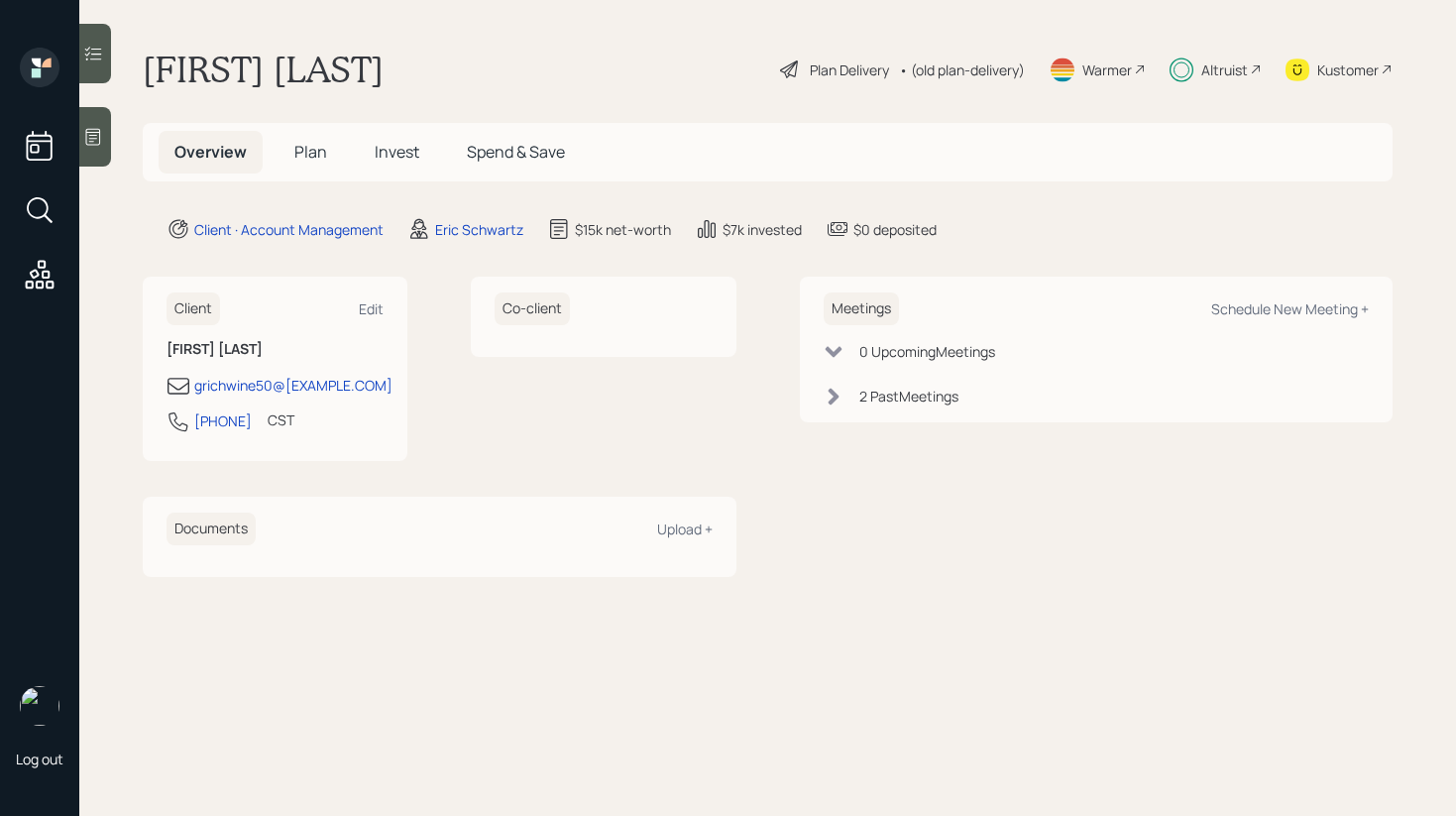 click on "Invest" at bounding box center (396, 152) 